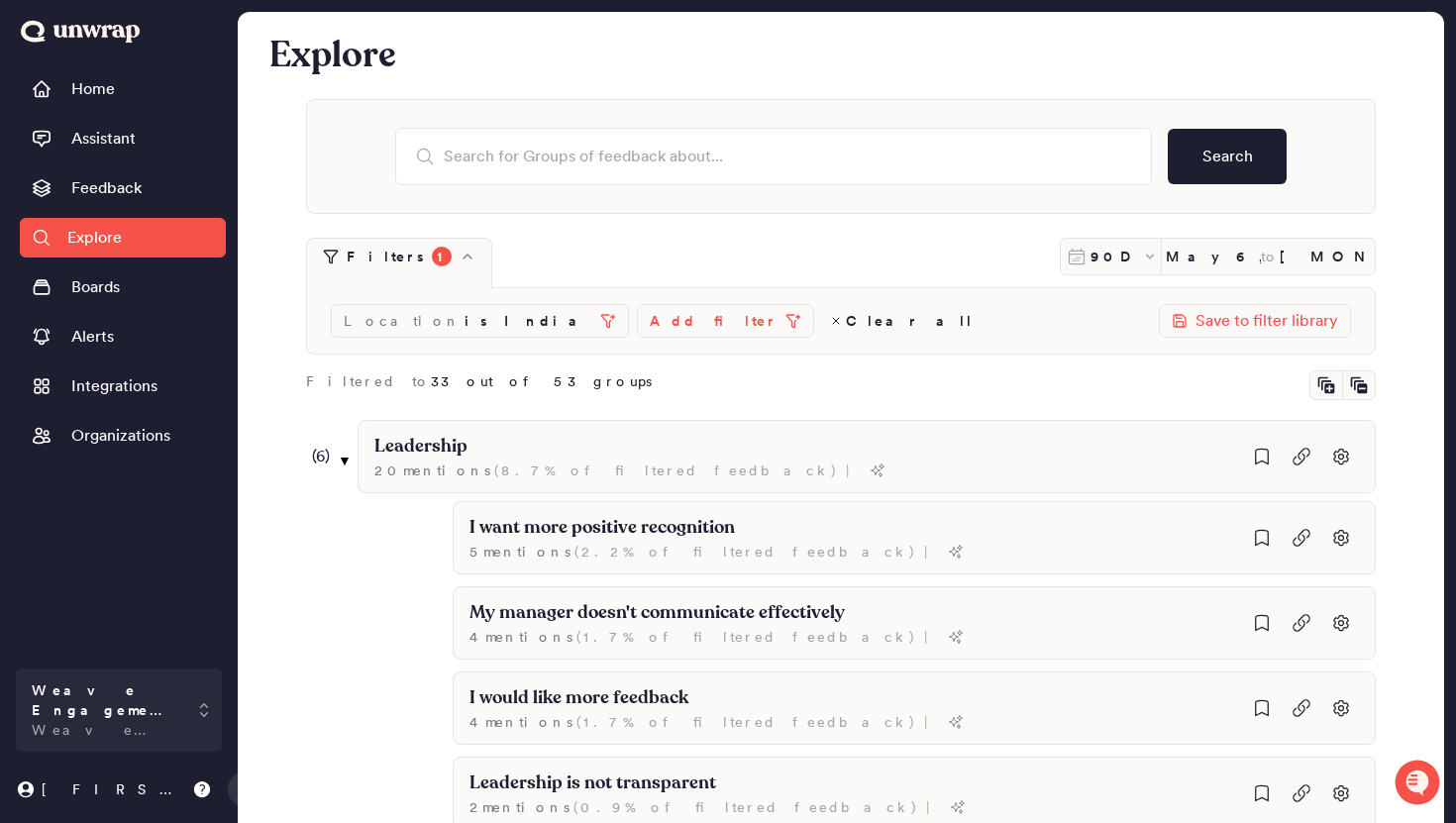 scroll, scrollTop: 0, scrollLeft: 0, axis: both 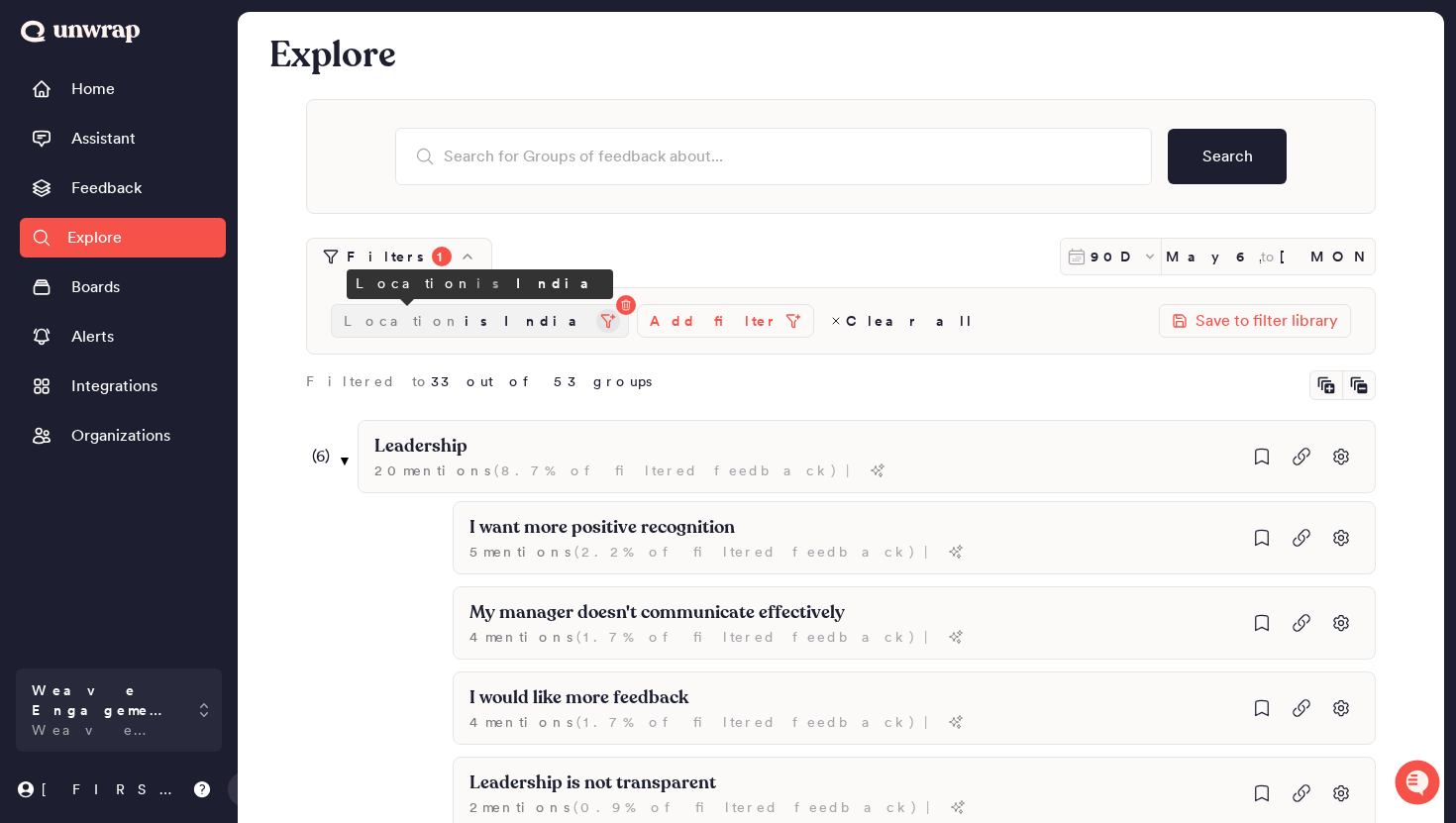 click 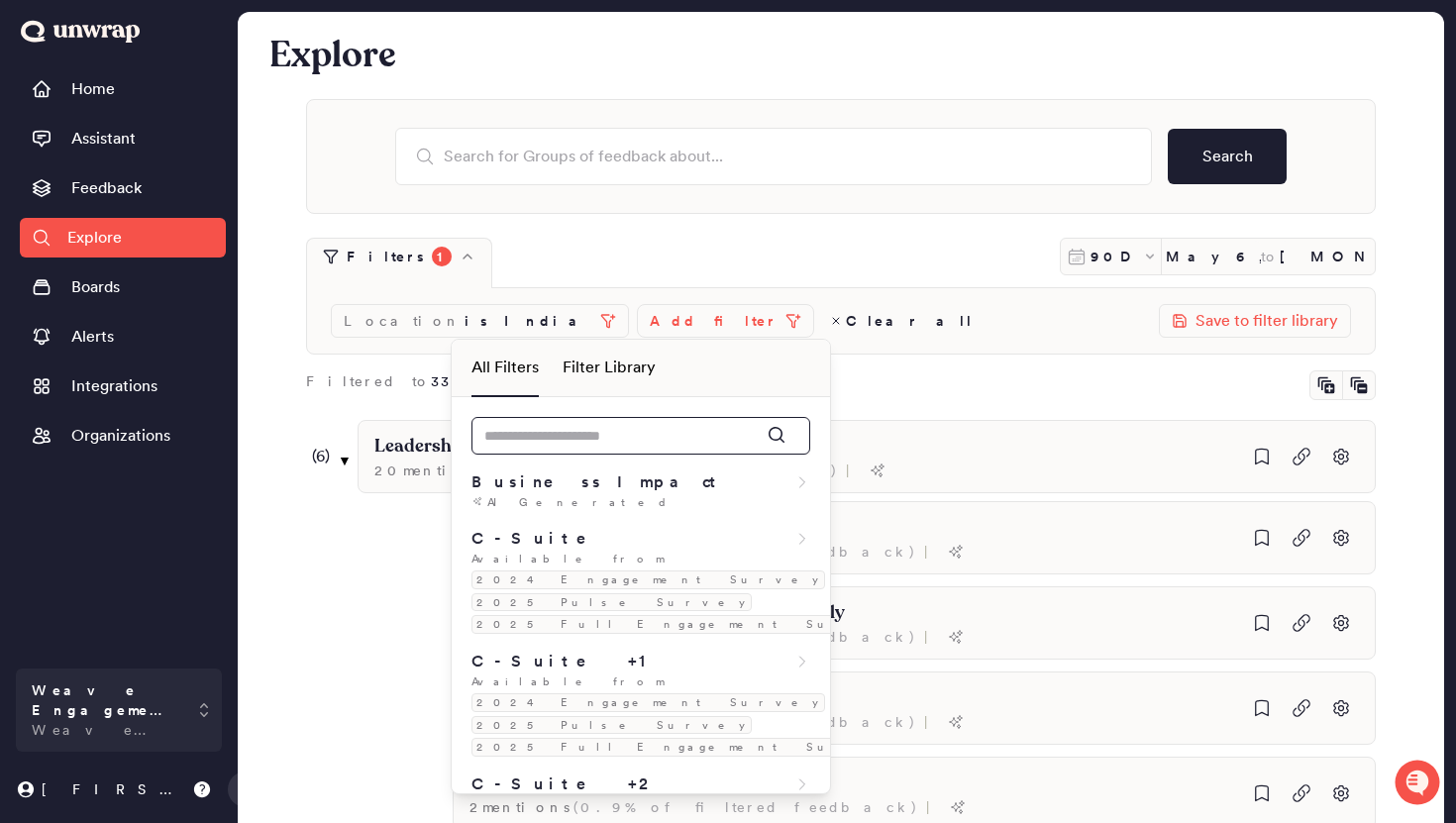click at bounding box center [641, 436] 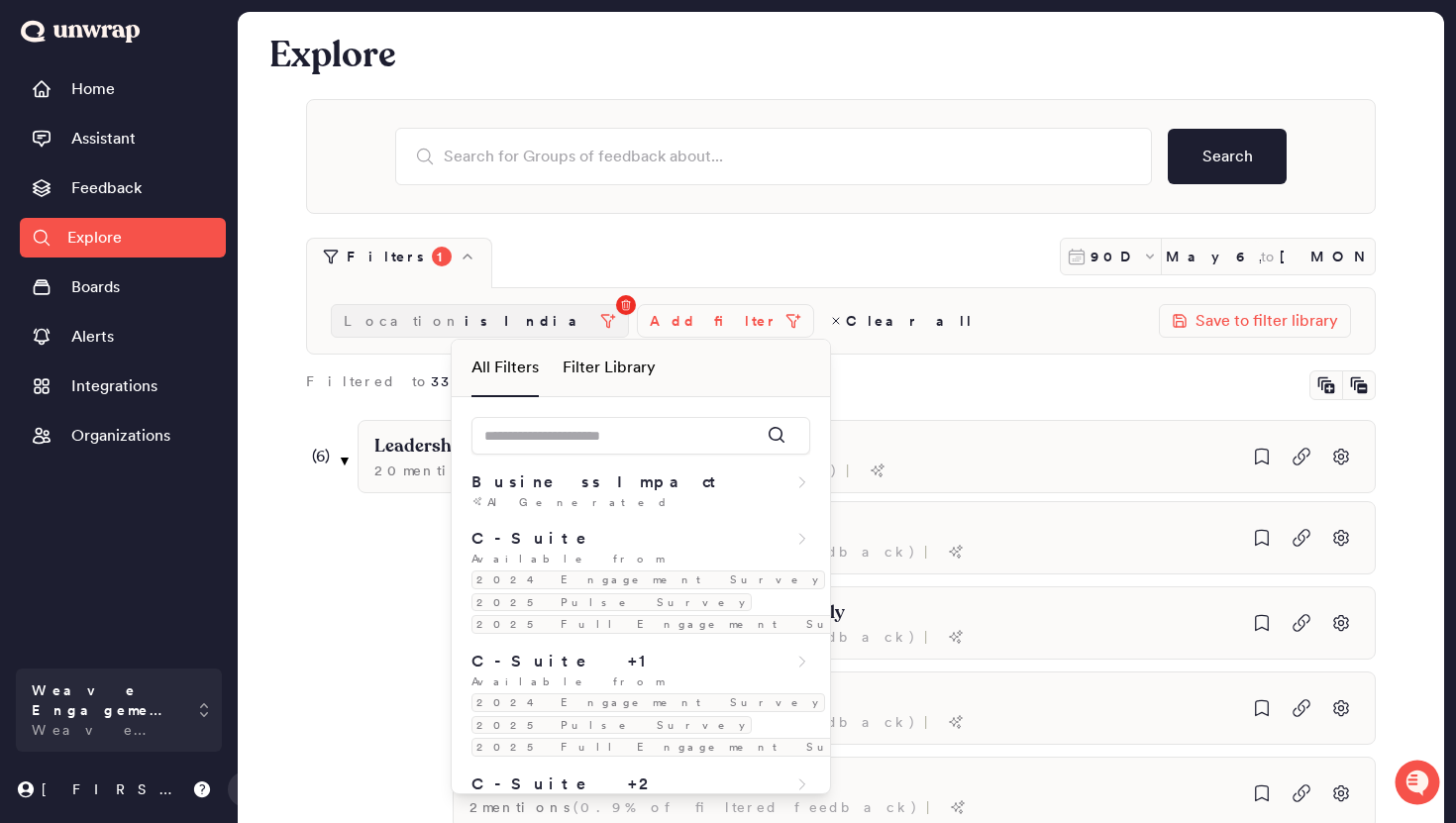 click at bounding box center (626, 305) 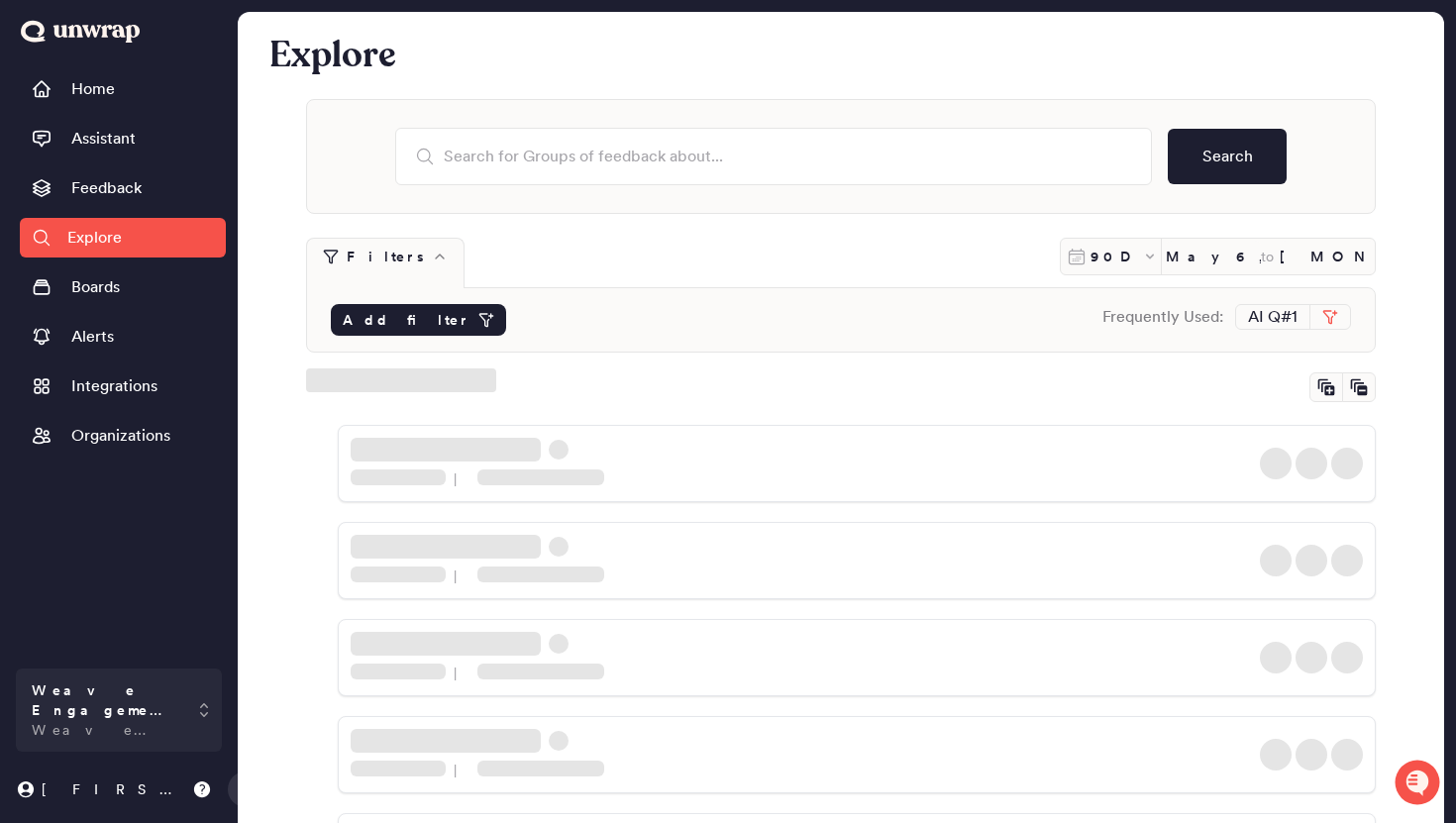 click on "Add filter" at bounding box center [418, 320] 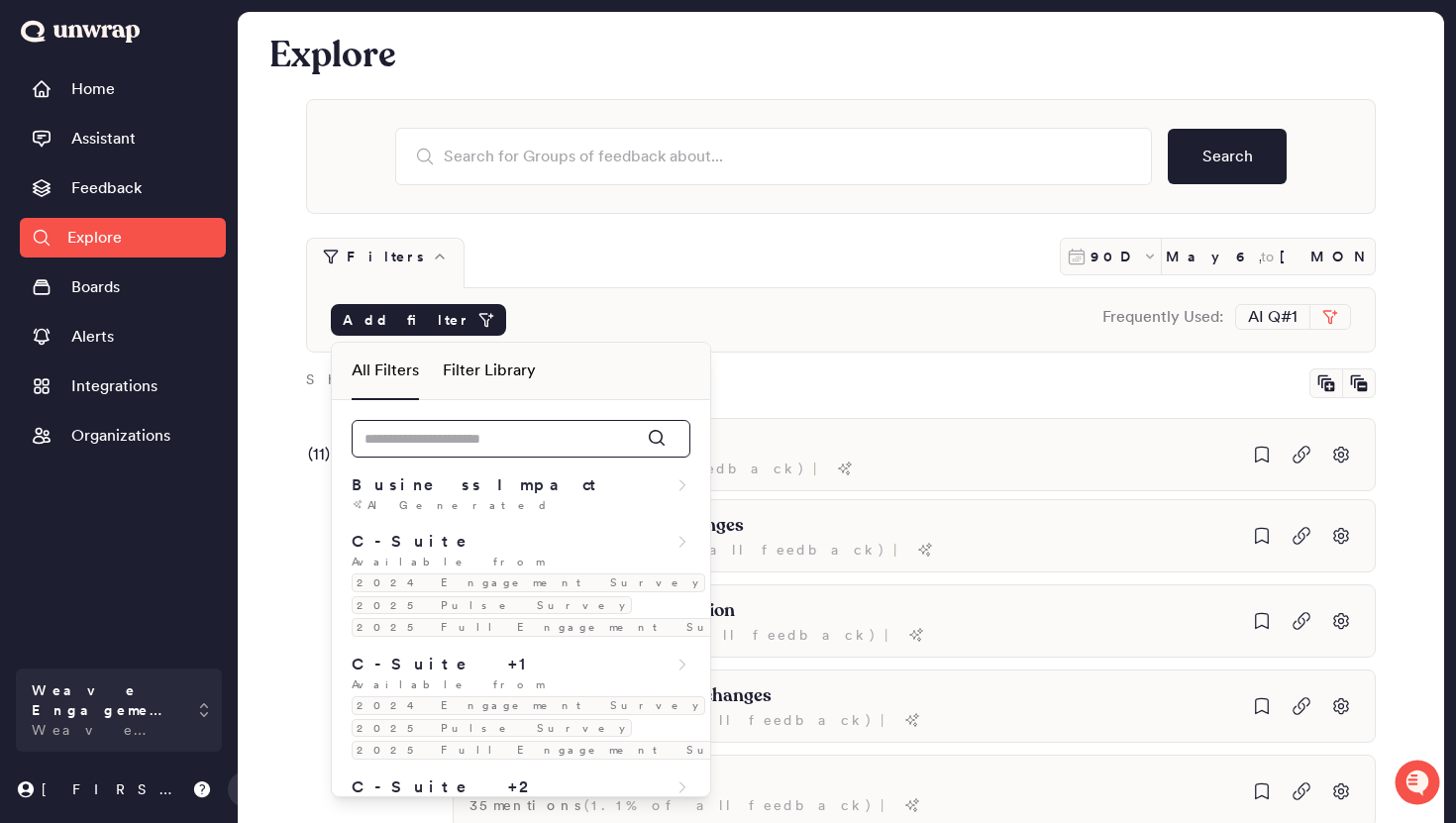 click at bounding box center [521, 439] 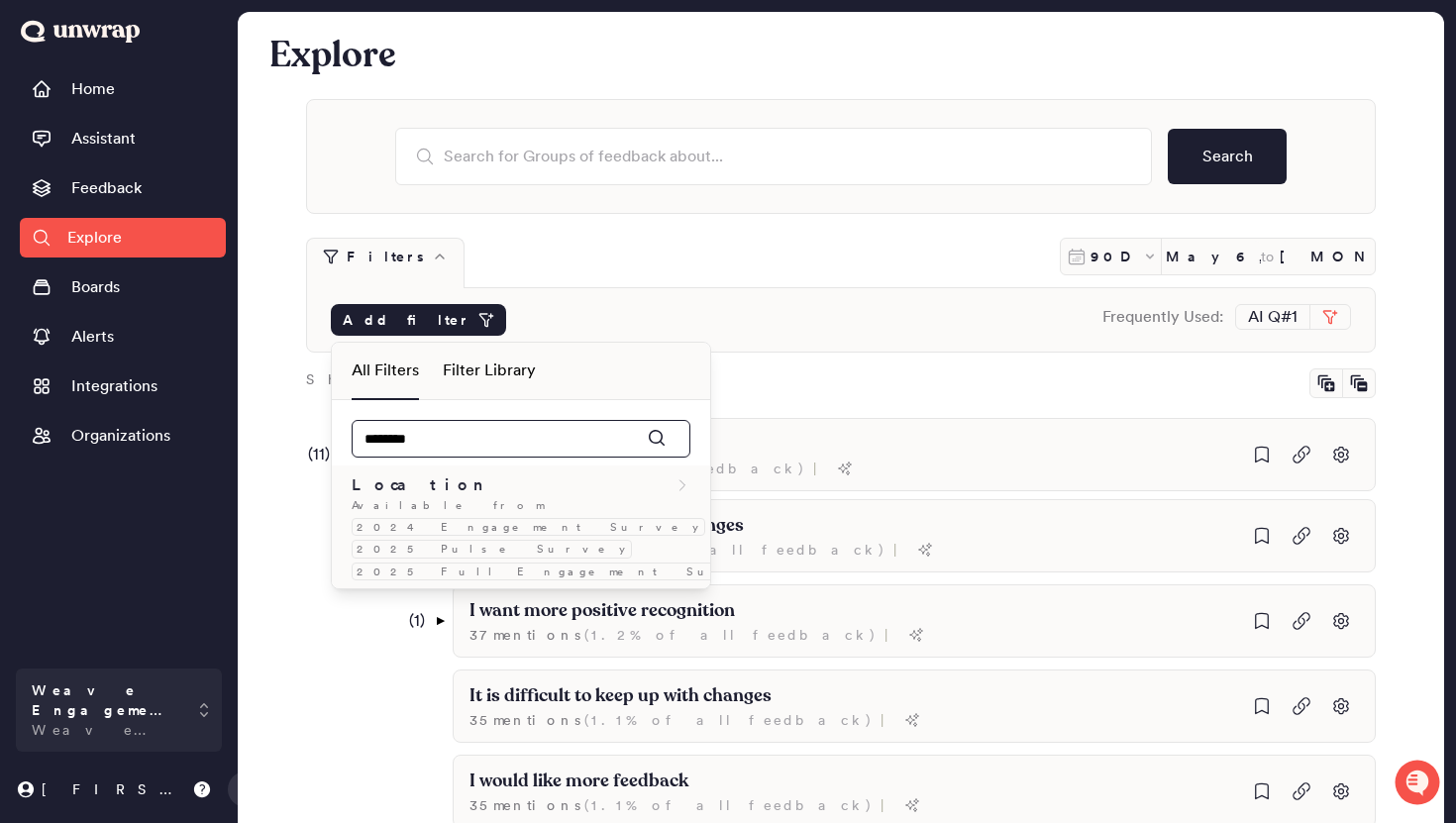 type on "********" 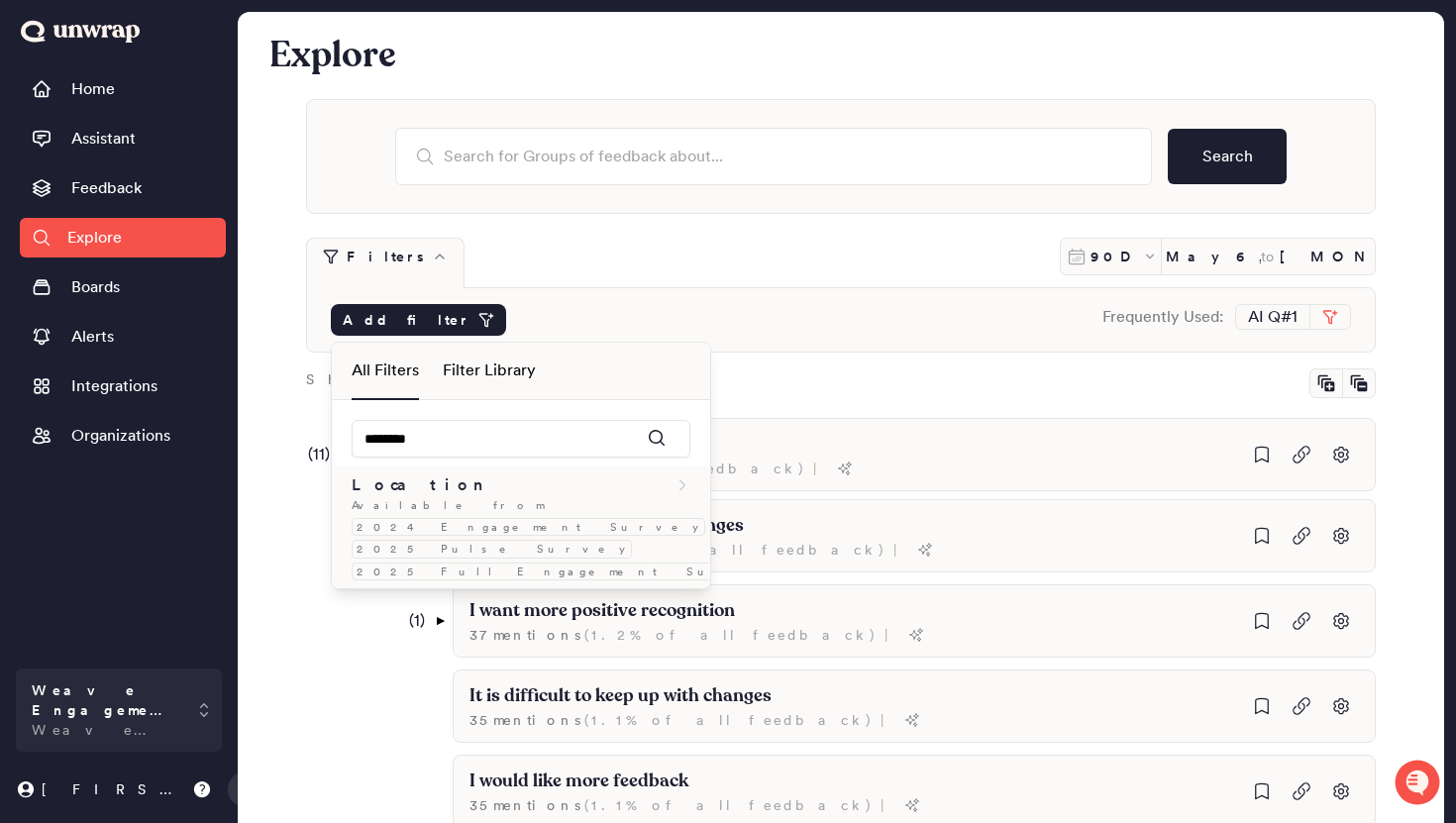 click on "Available from" at bounding box center (448, 505) 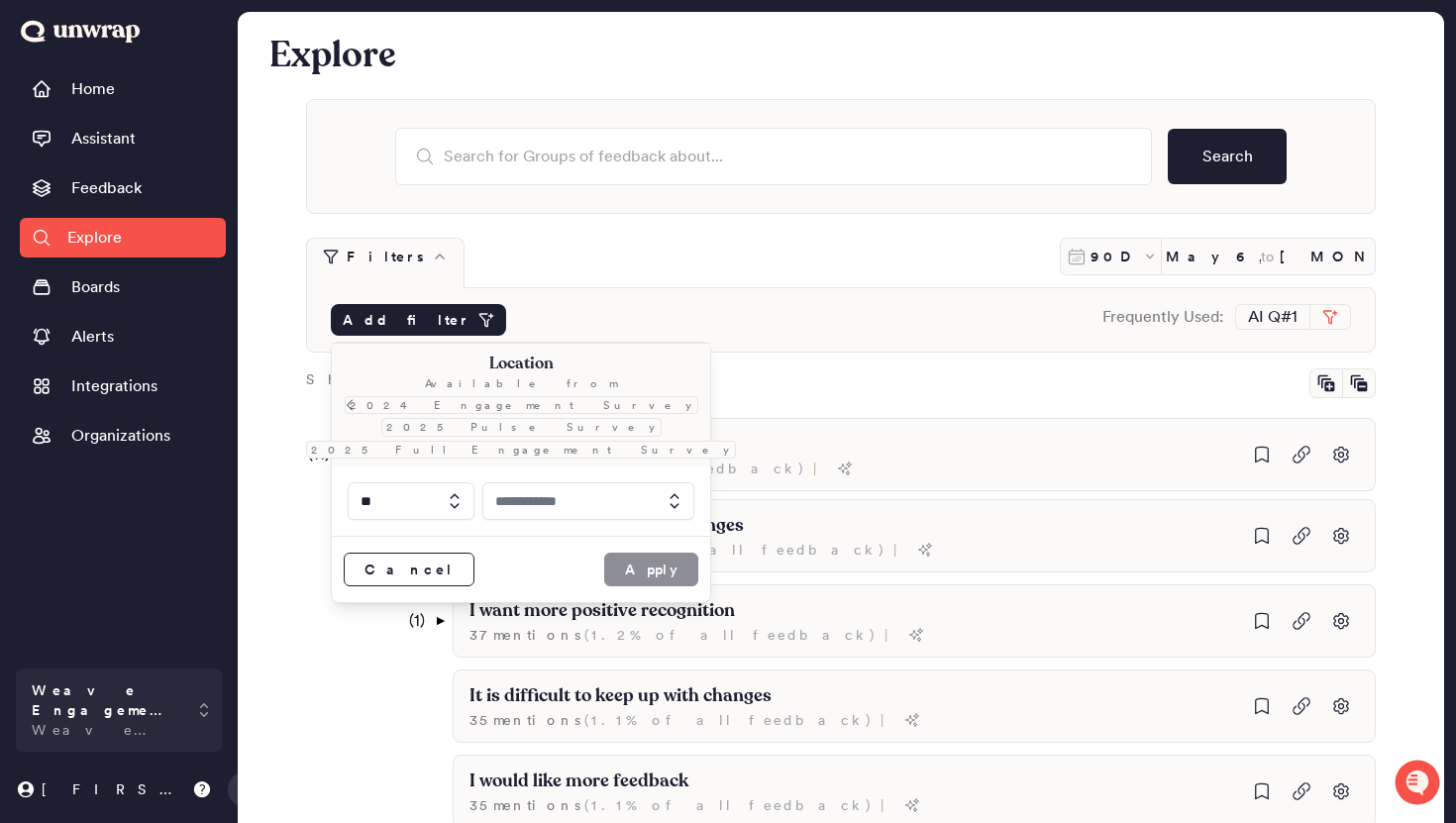 click at bounding box center [588, 501] 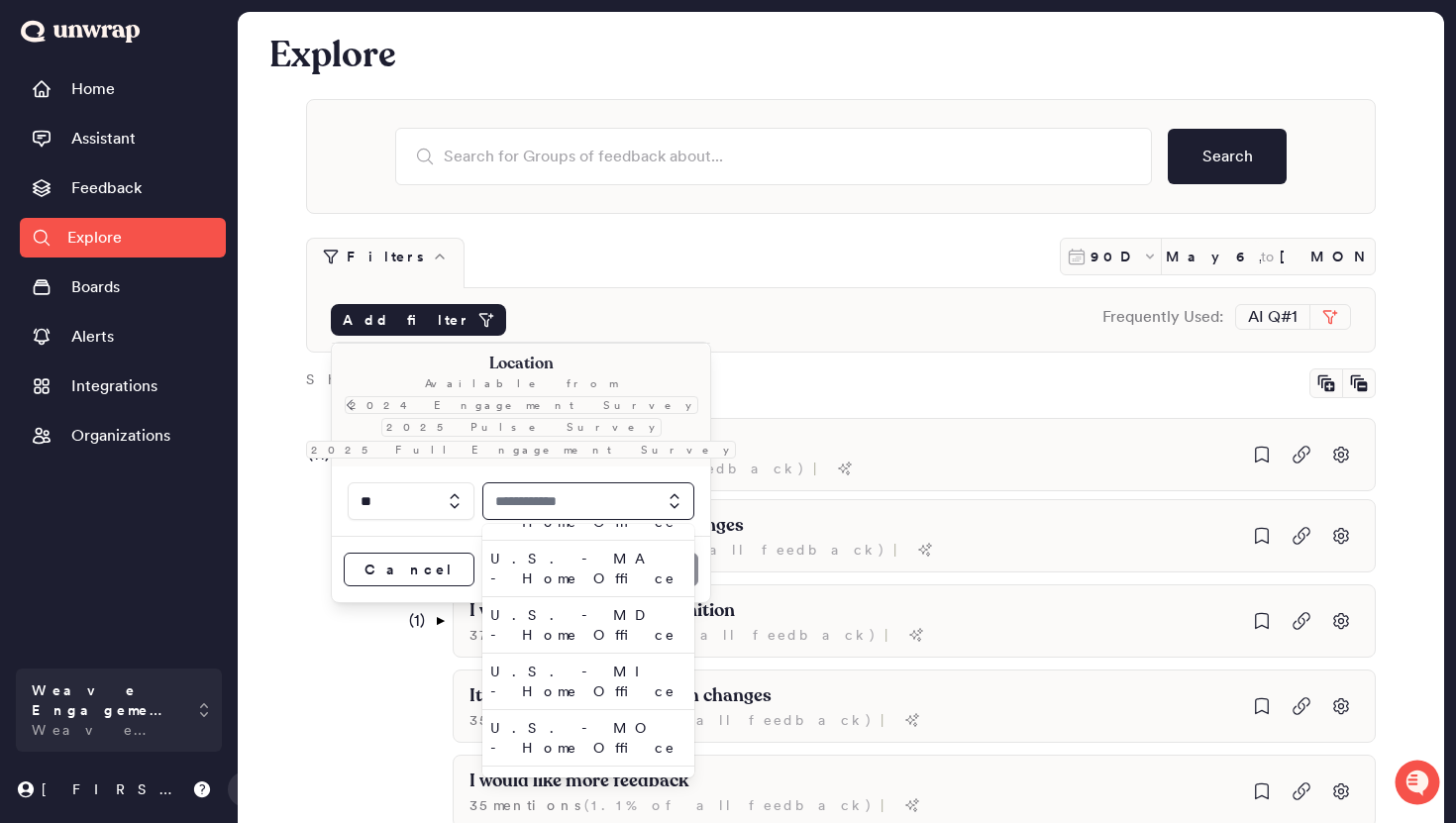 scroll, scrollTop: 689, scrollLeft: 0, axis: vertical 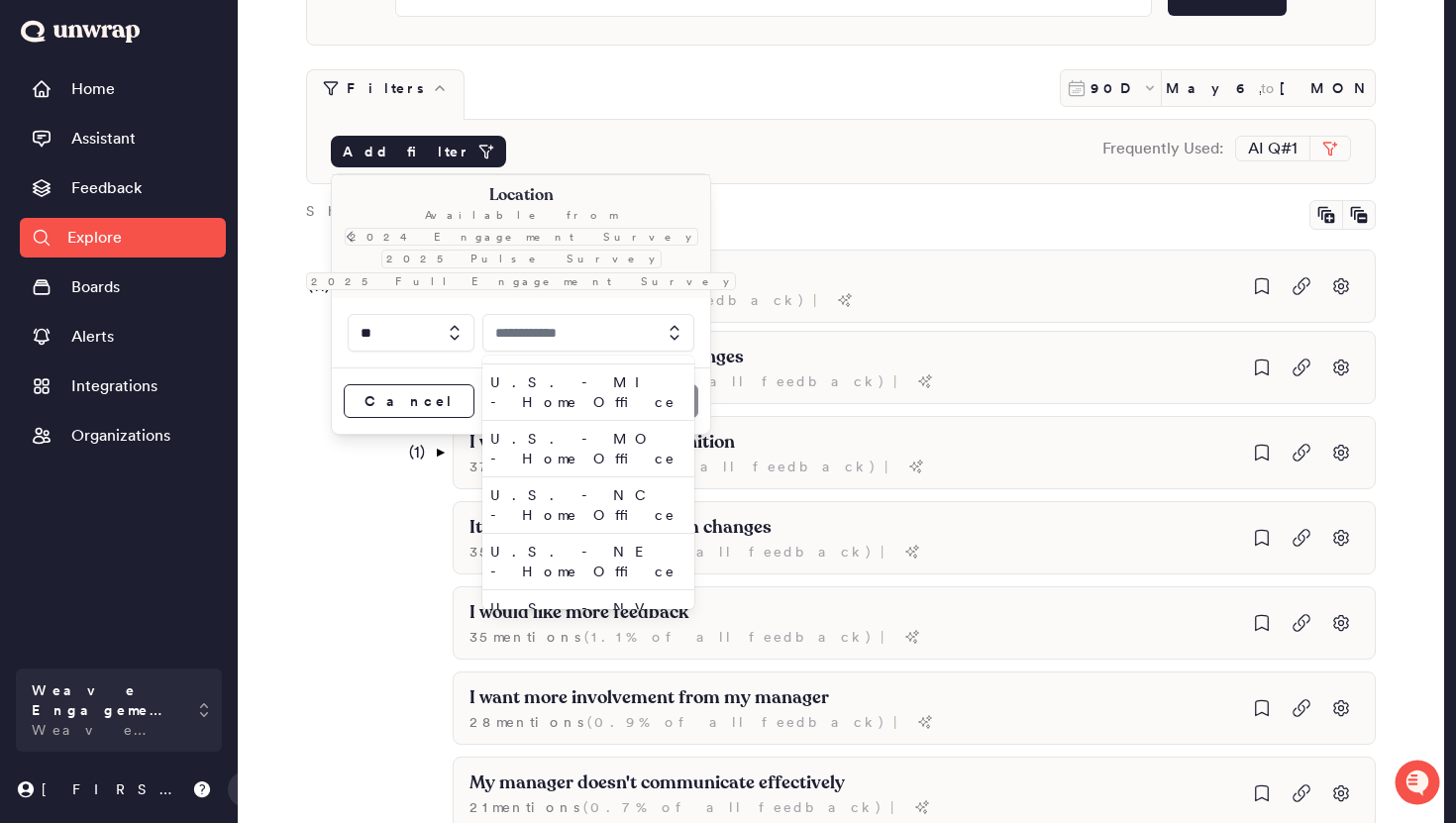 click on "Weave - Headquarter (Lehi" at bounding box center (584, 1033) 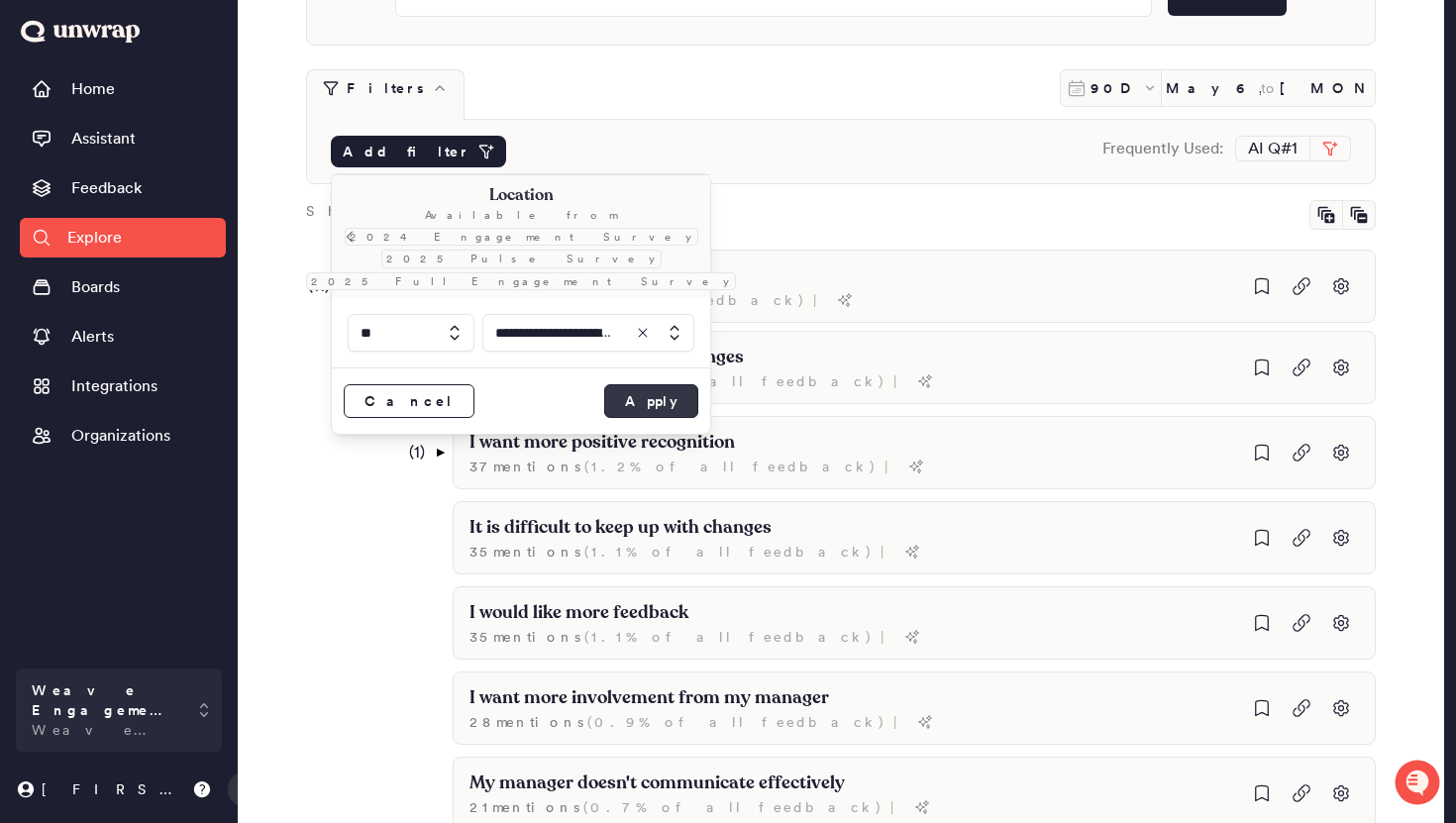 click on "Apply" at bounding box center [651, 401] 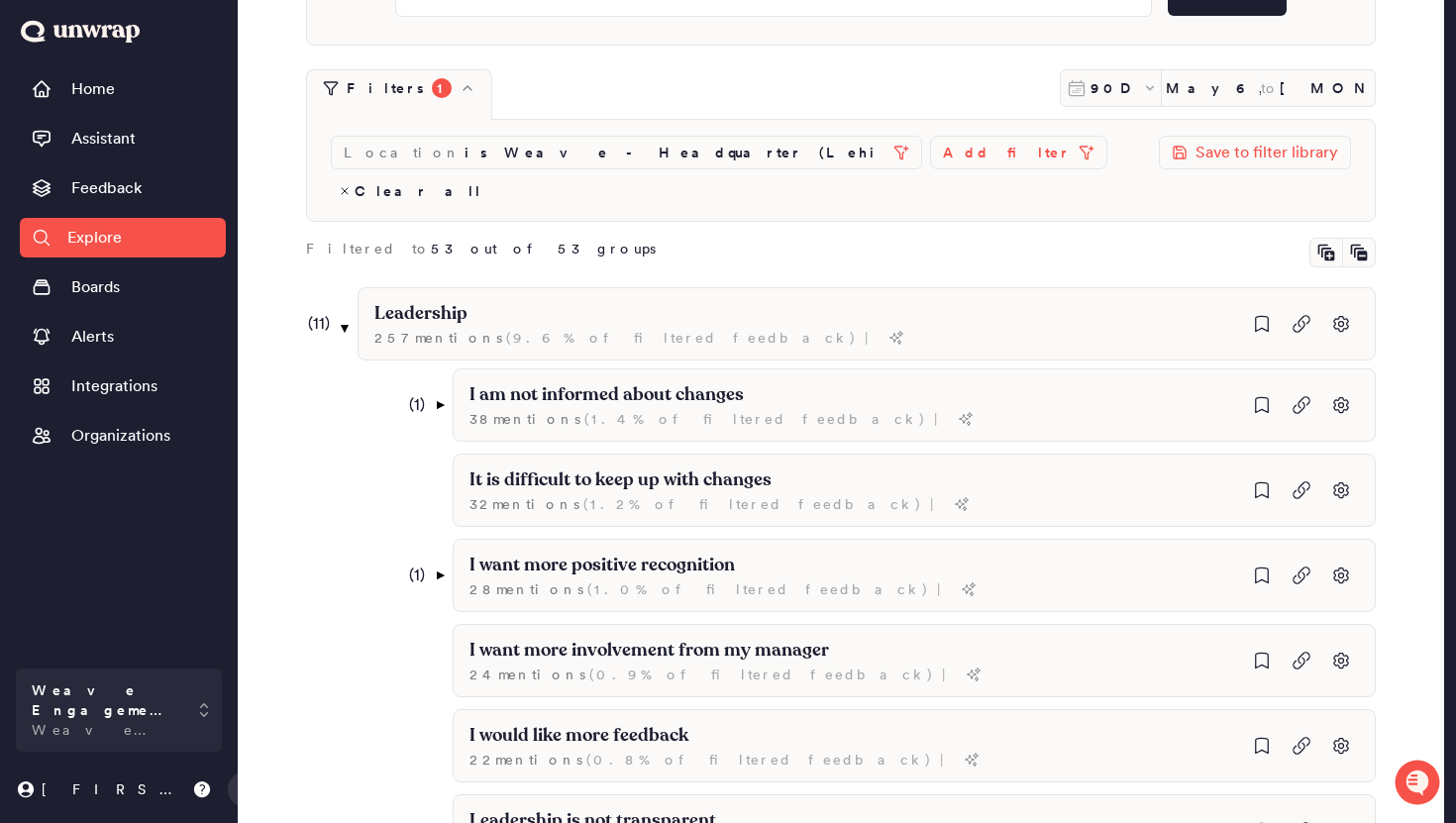 click on "Add filter" at bounding box center [1006, 153] 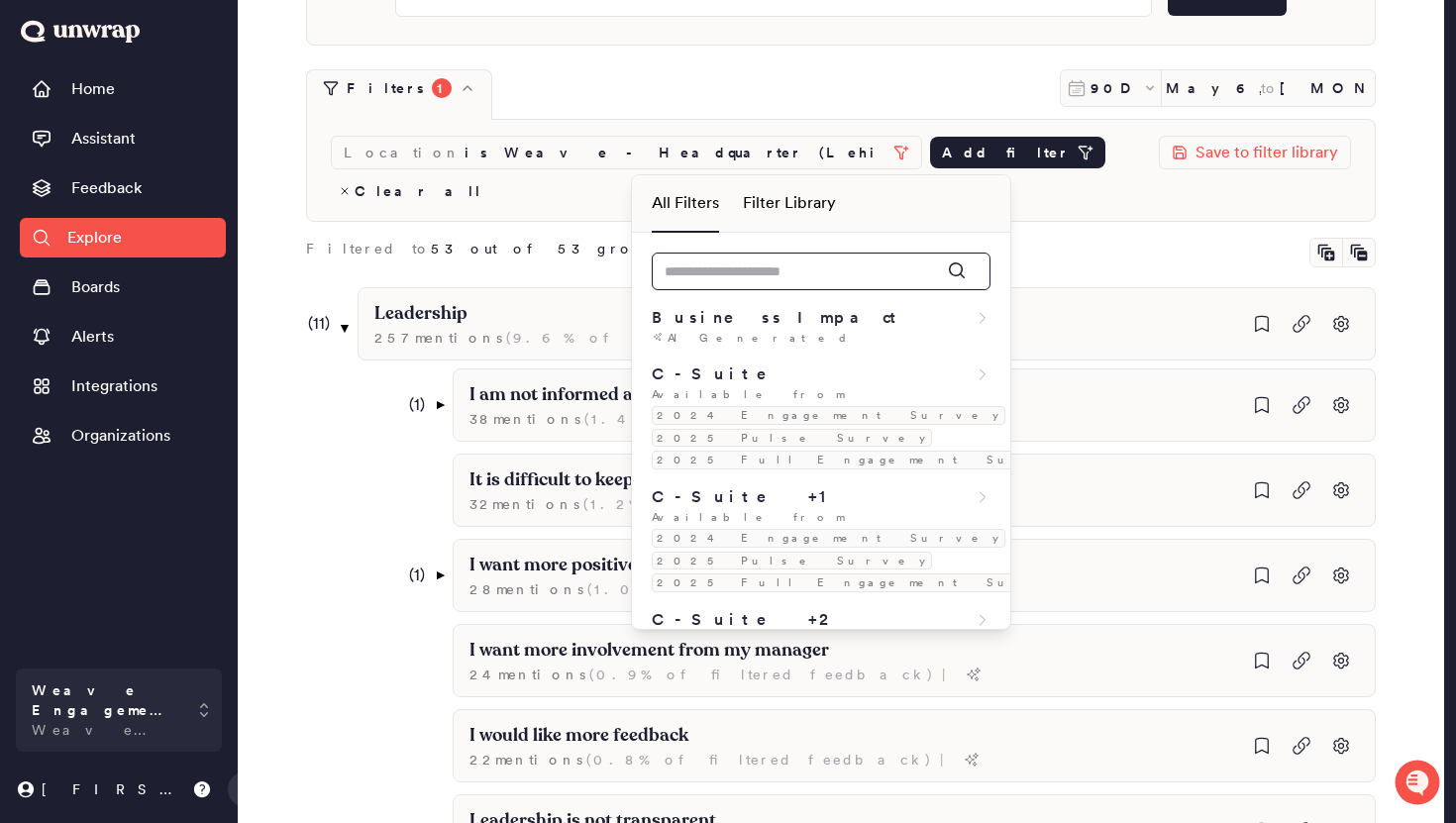 click at bounding box center (821, 271) 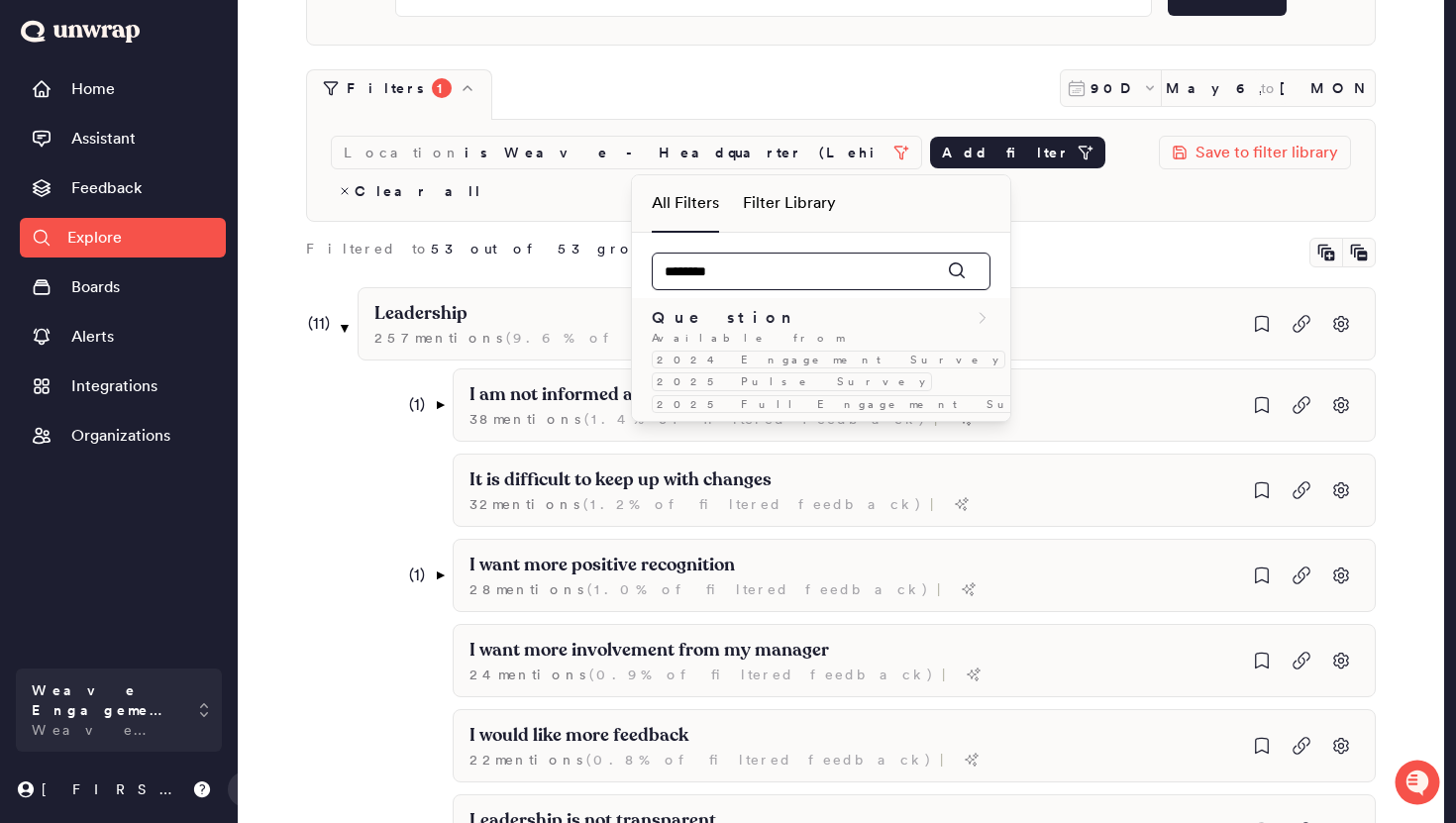 type on "********" 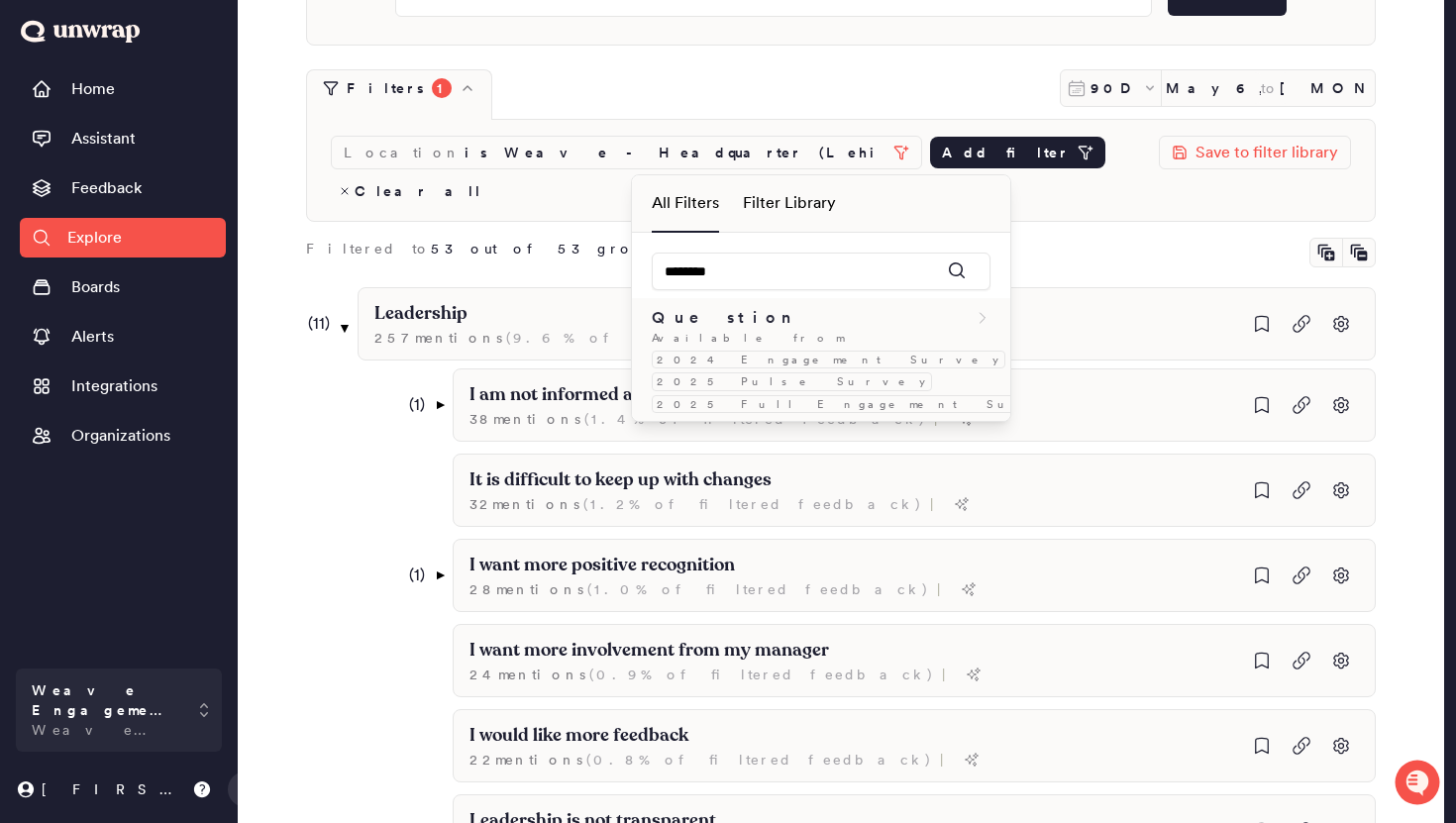 click on "Available from" at bounding box center (748, 338) 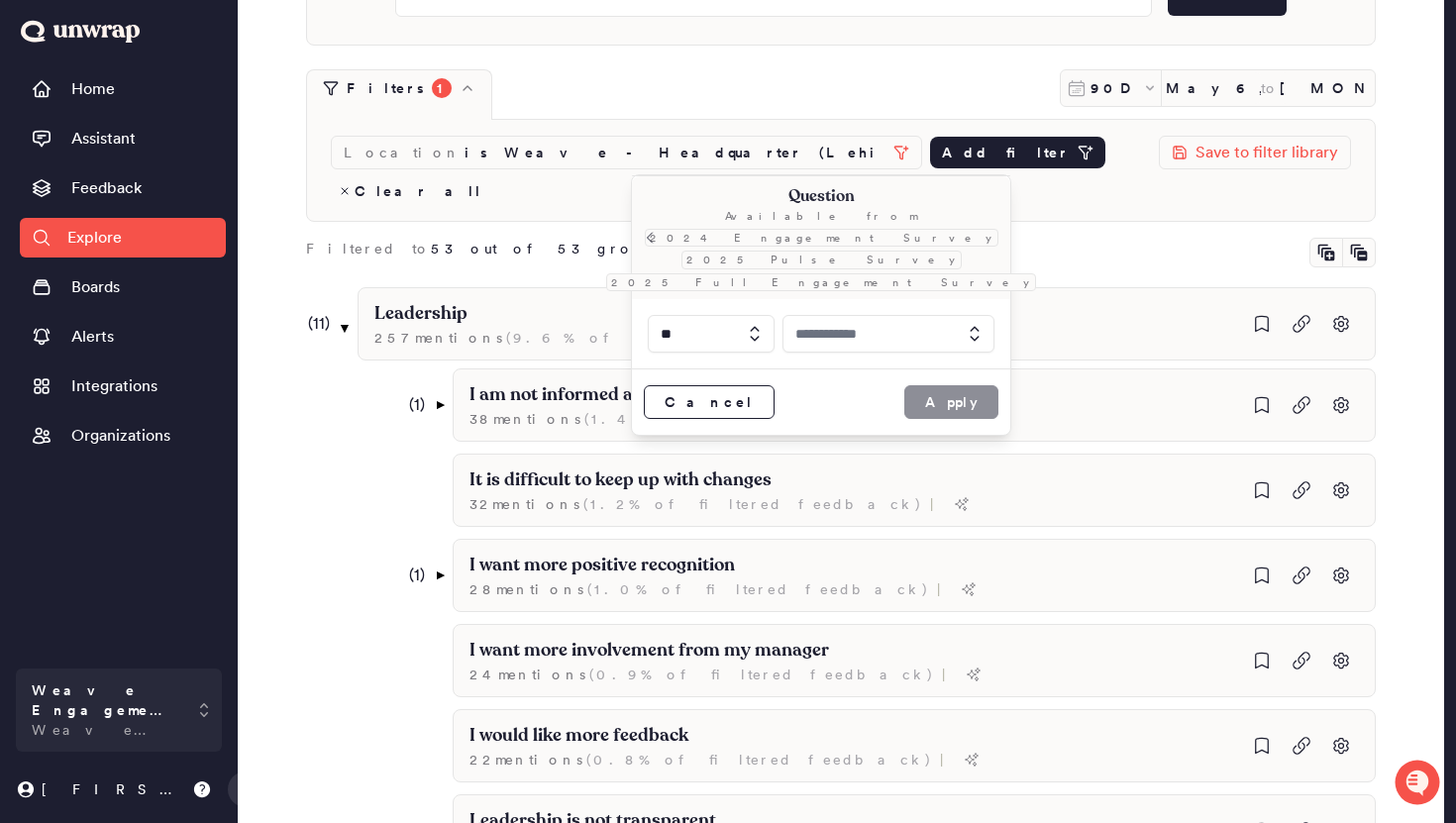 click at bounding box center (888, 334) 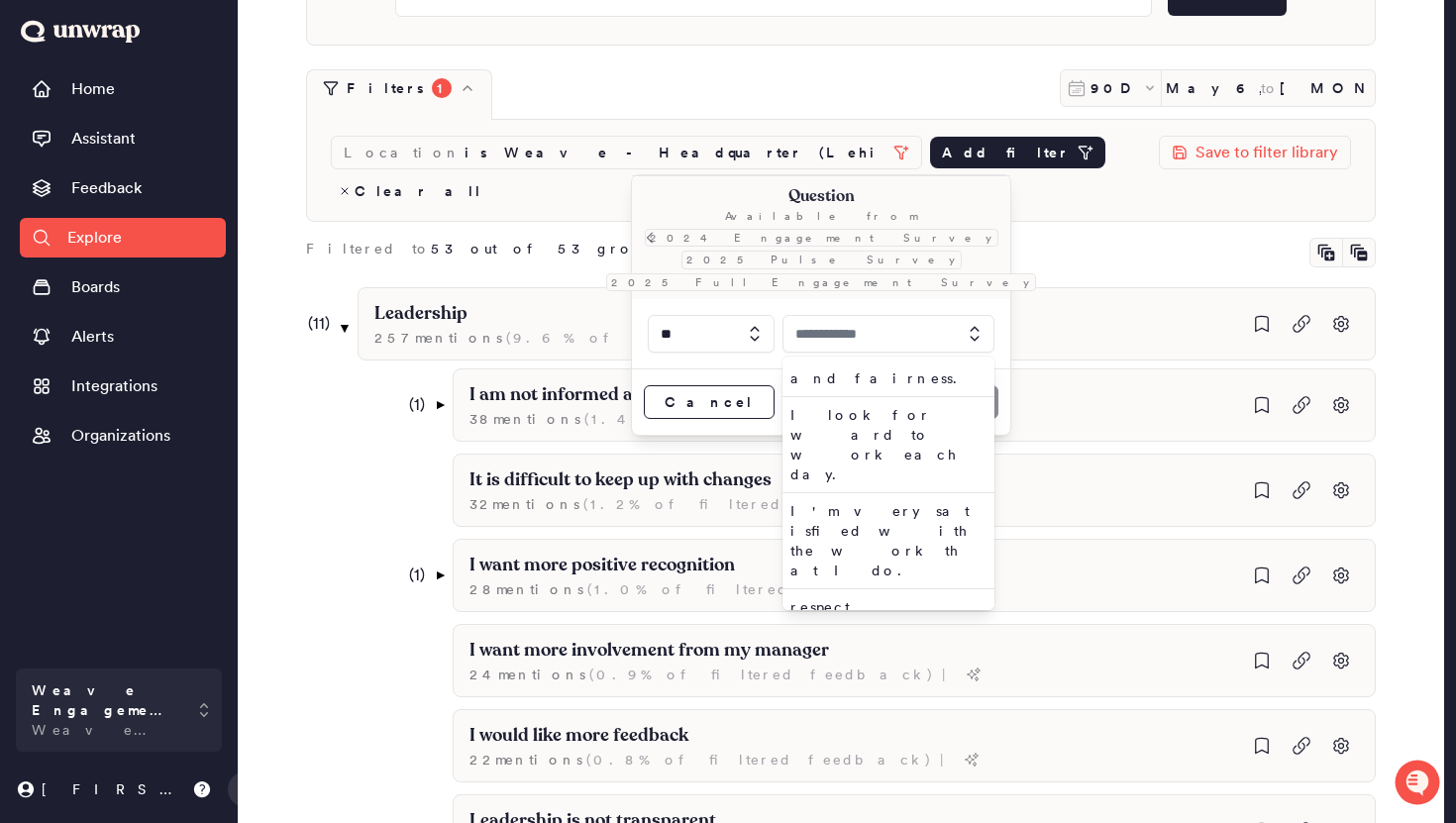 click 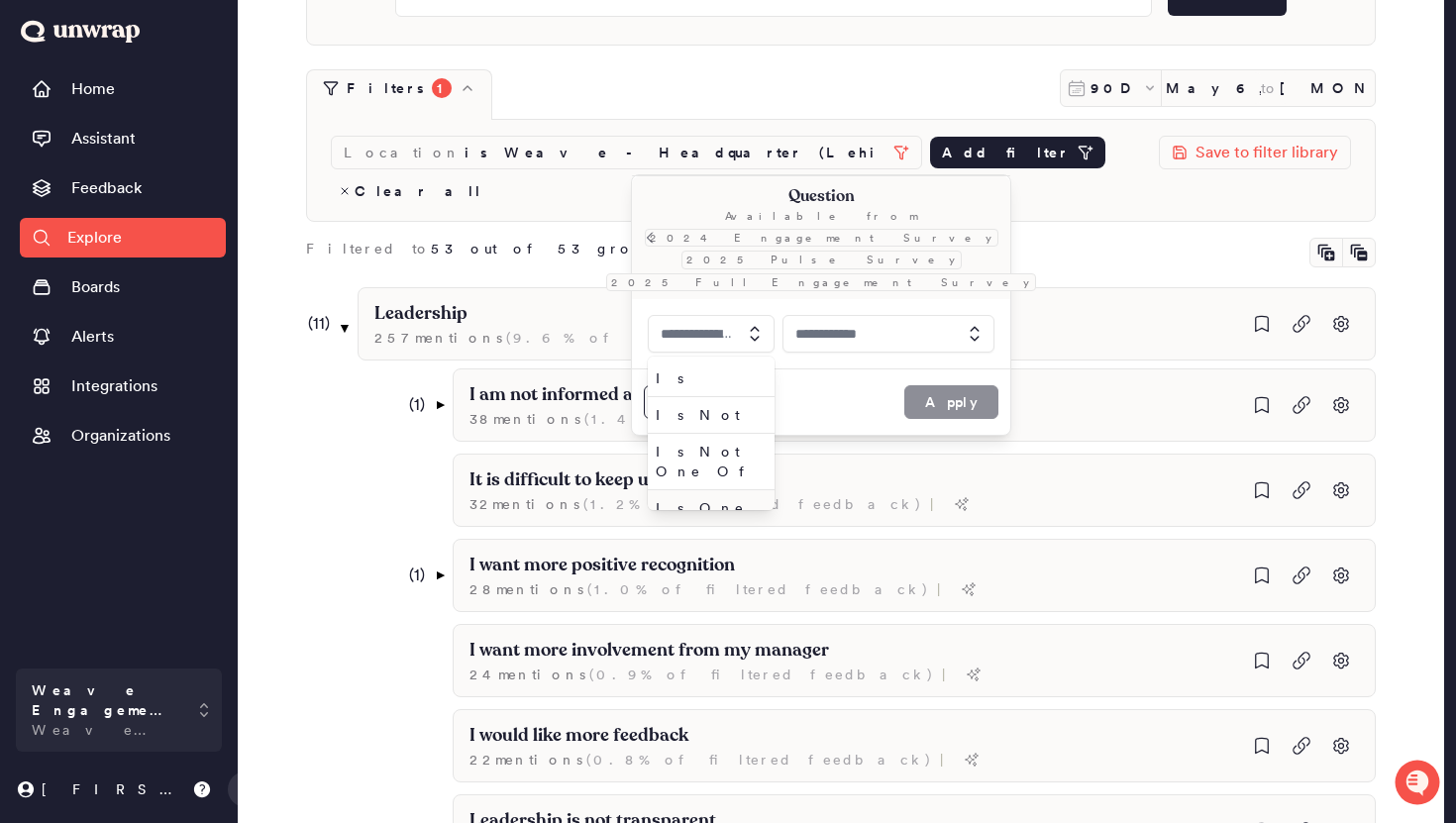 type on "**" 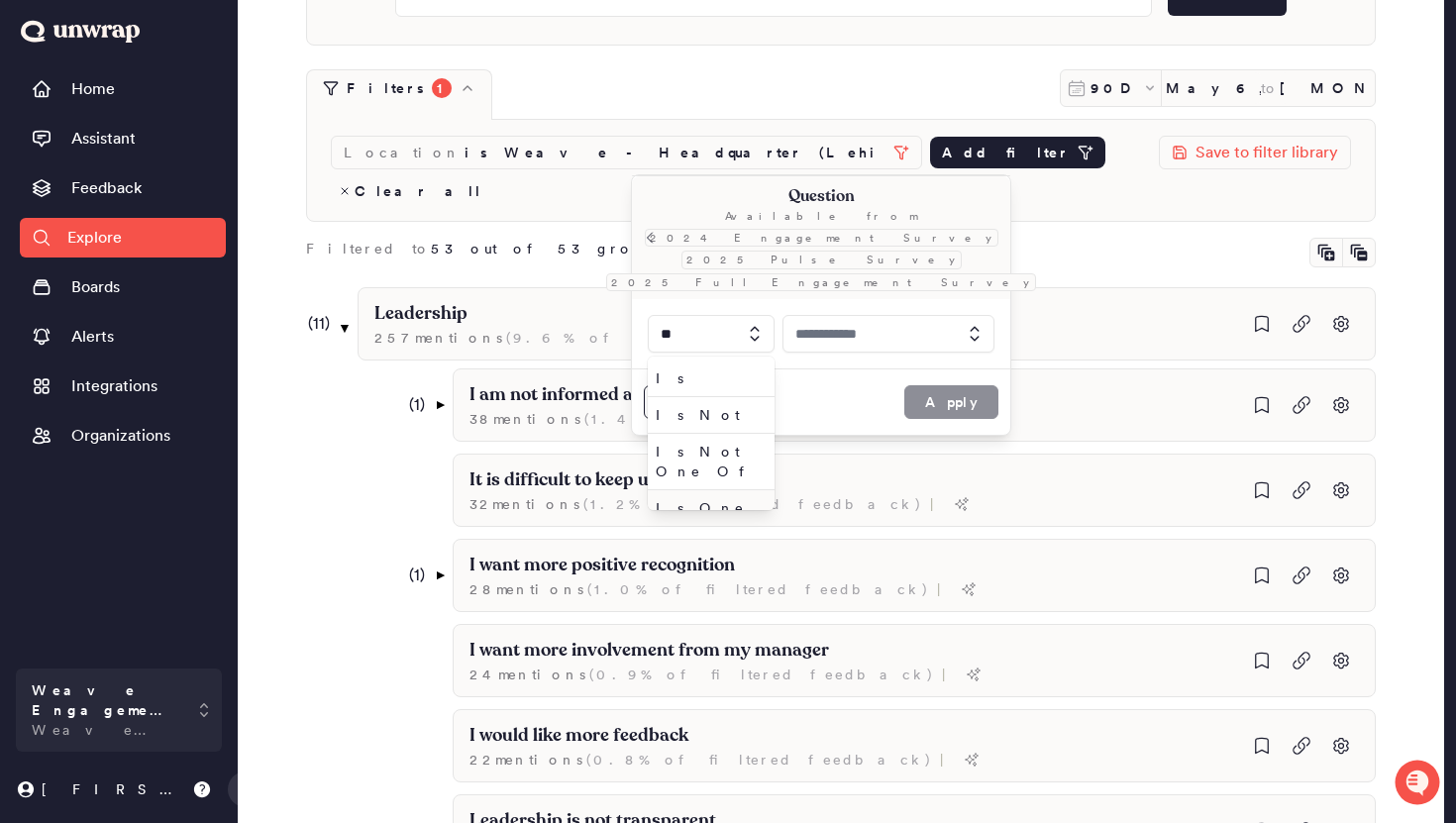 click on "Is One Of" at bounding box center (707, 518) 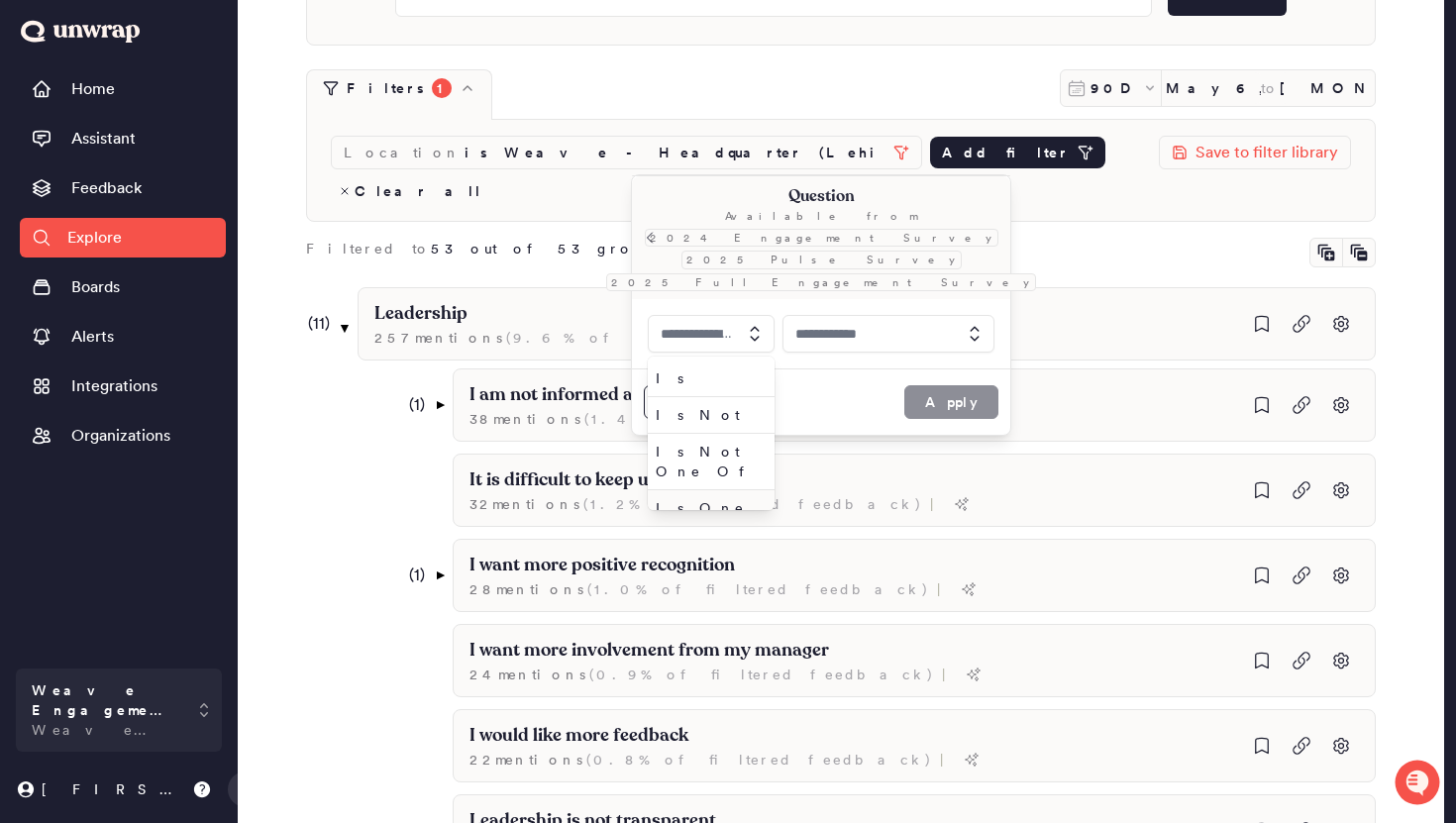type on "*********" 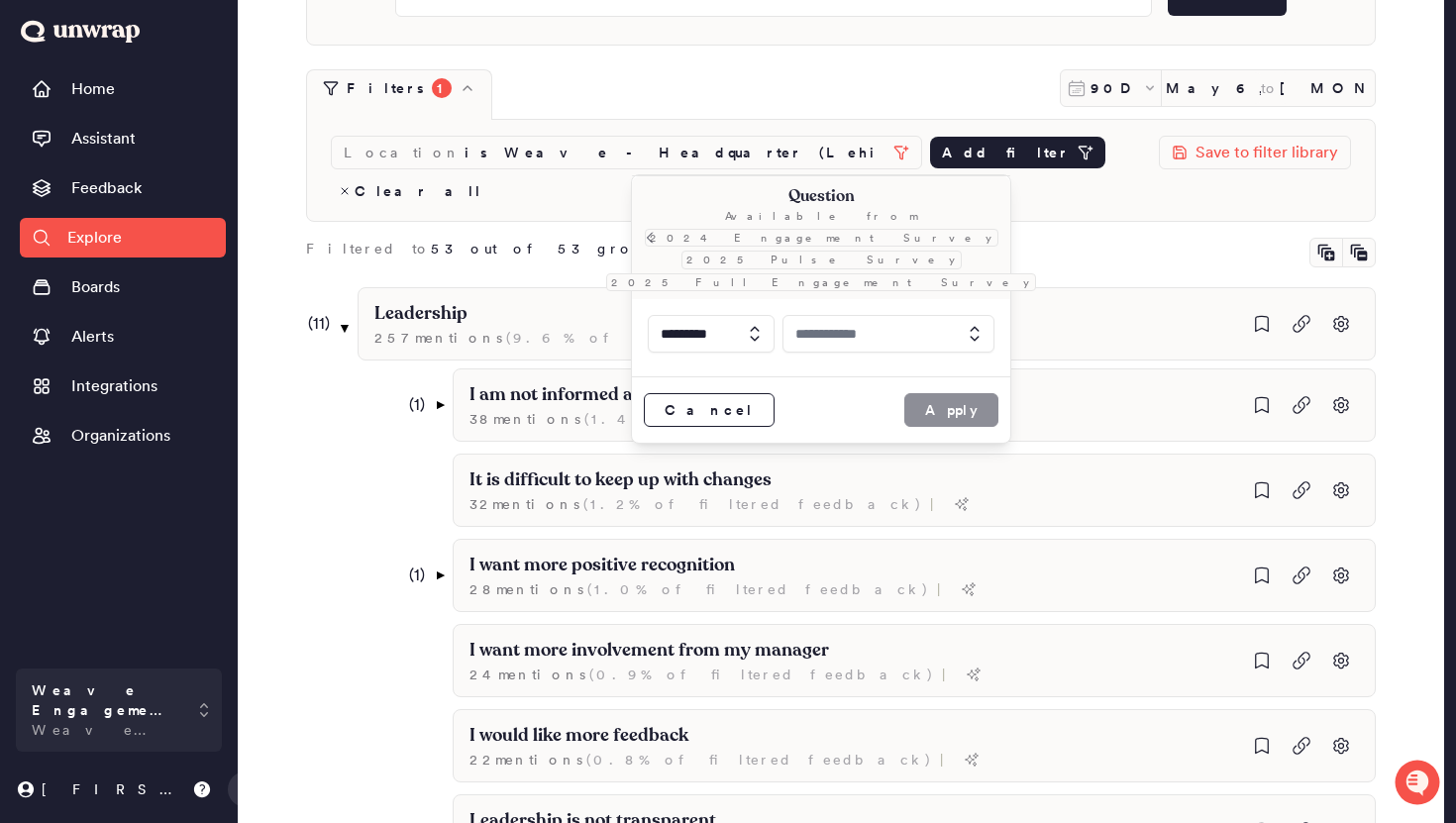 click at bounding box center [888, 334] 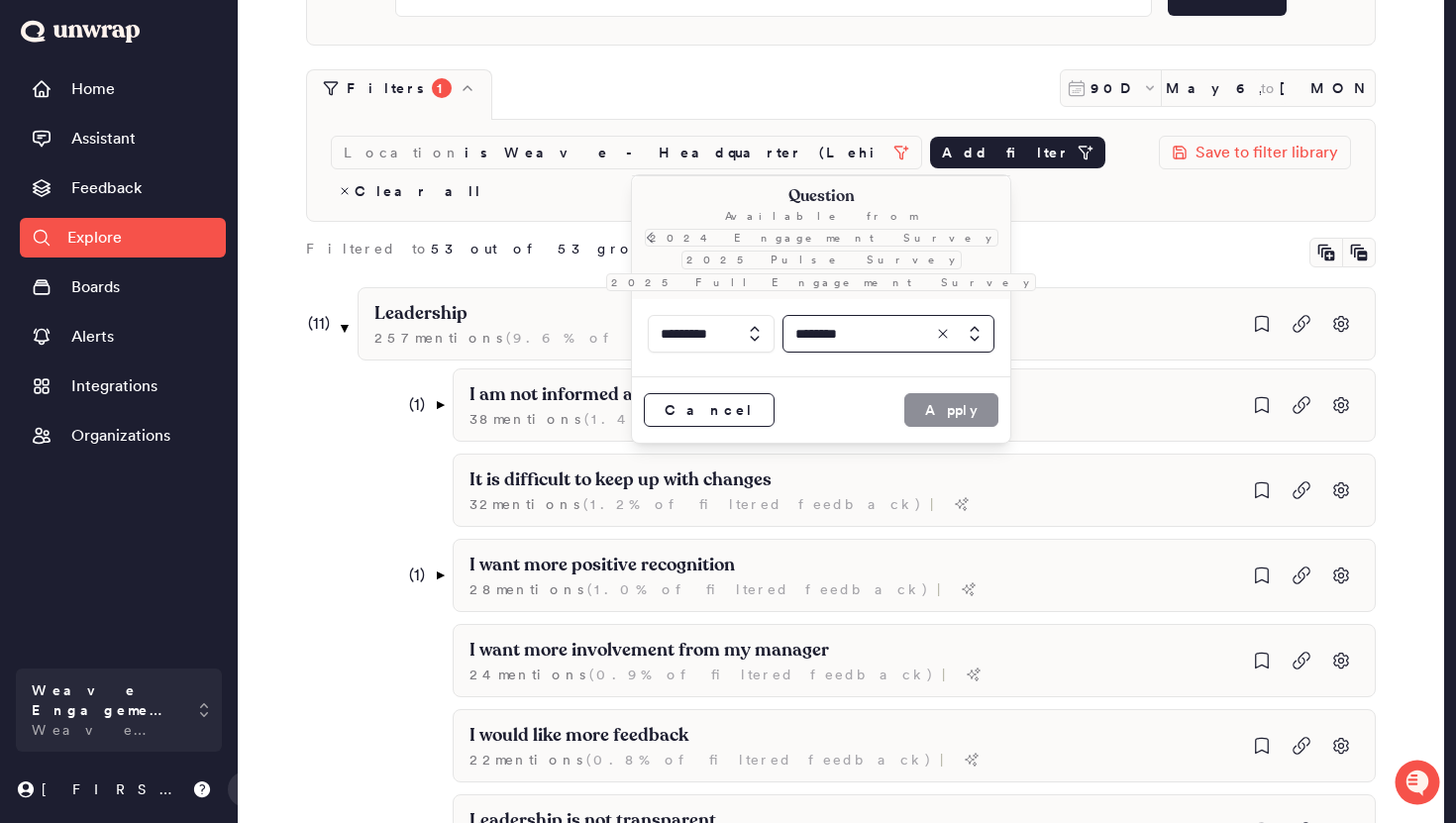 type on "********" 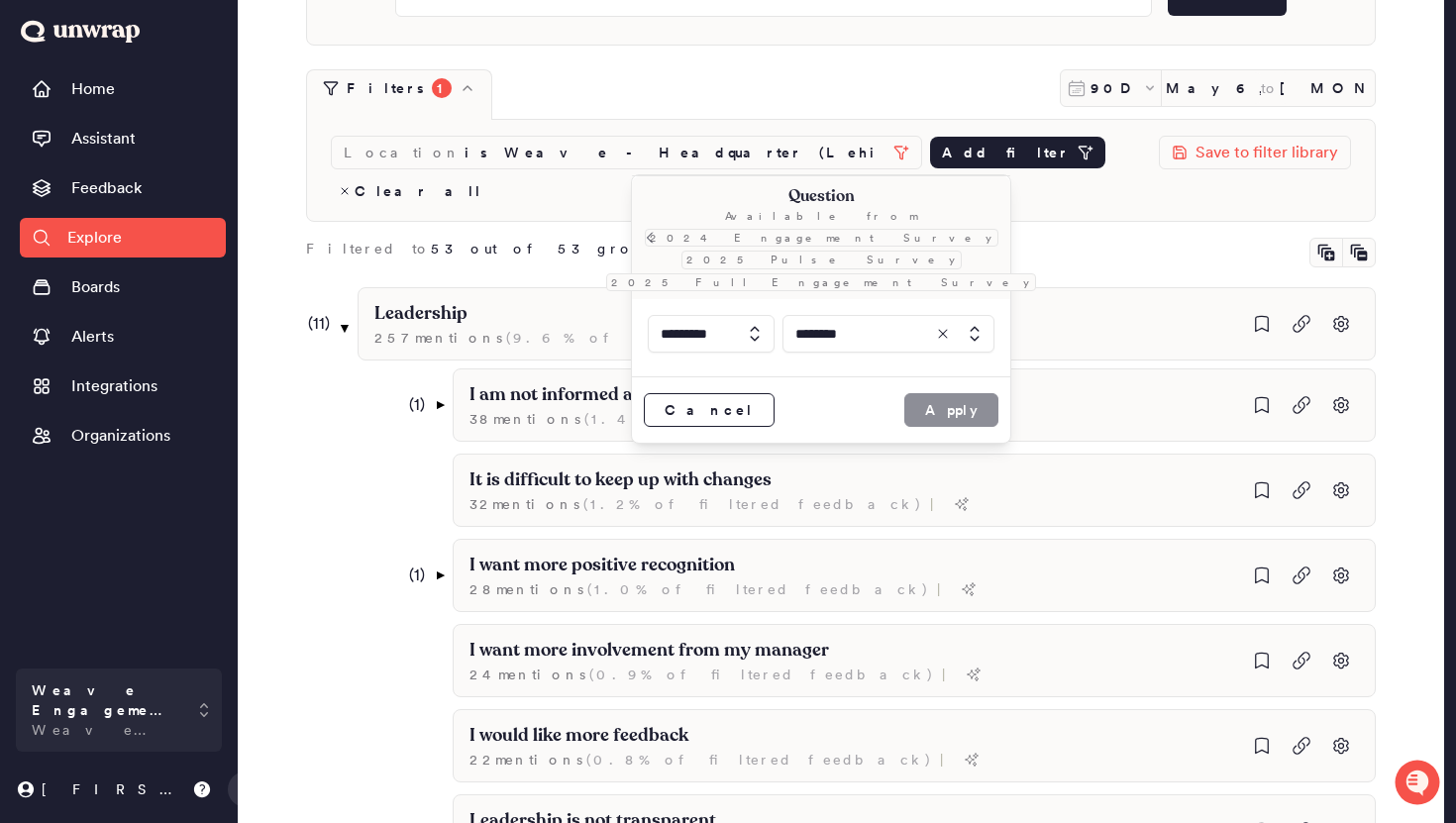 click at bounding box center (888, 334) 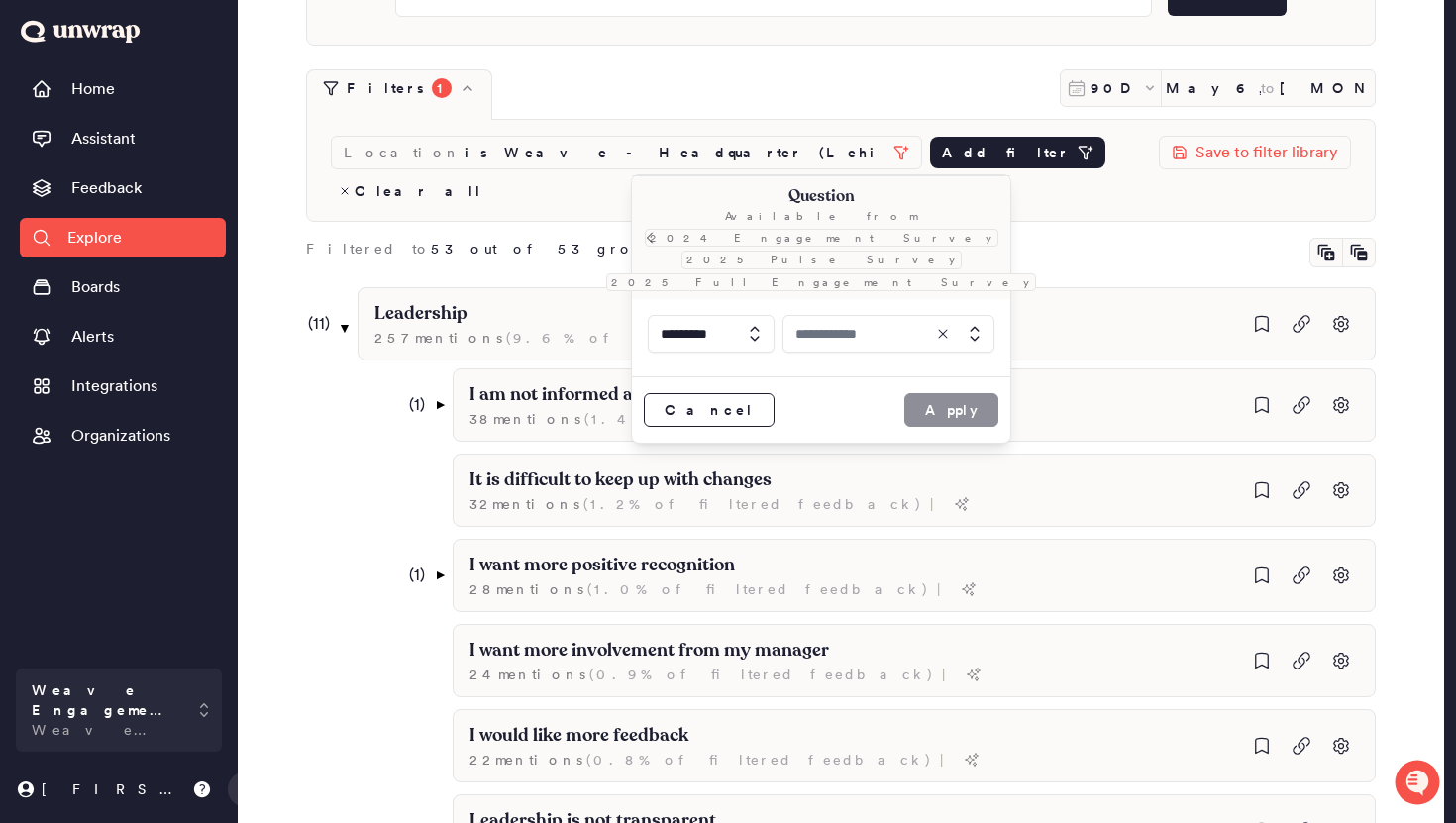 click at bounding box center (888, 334) 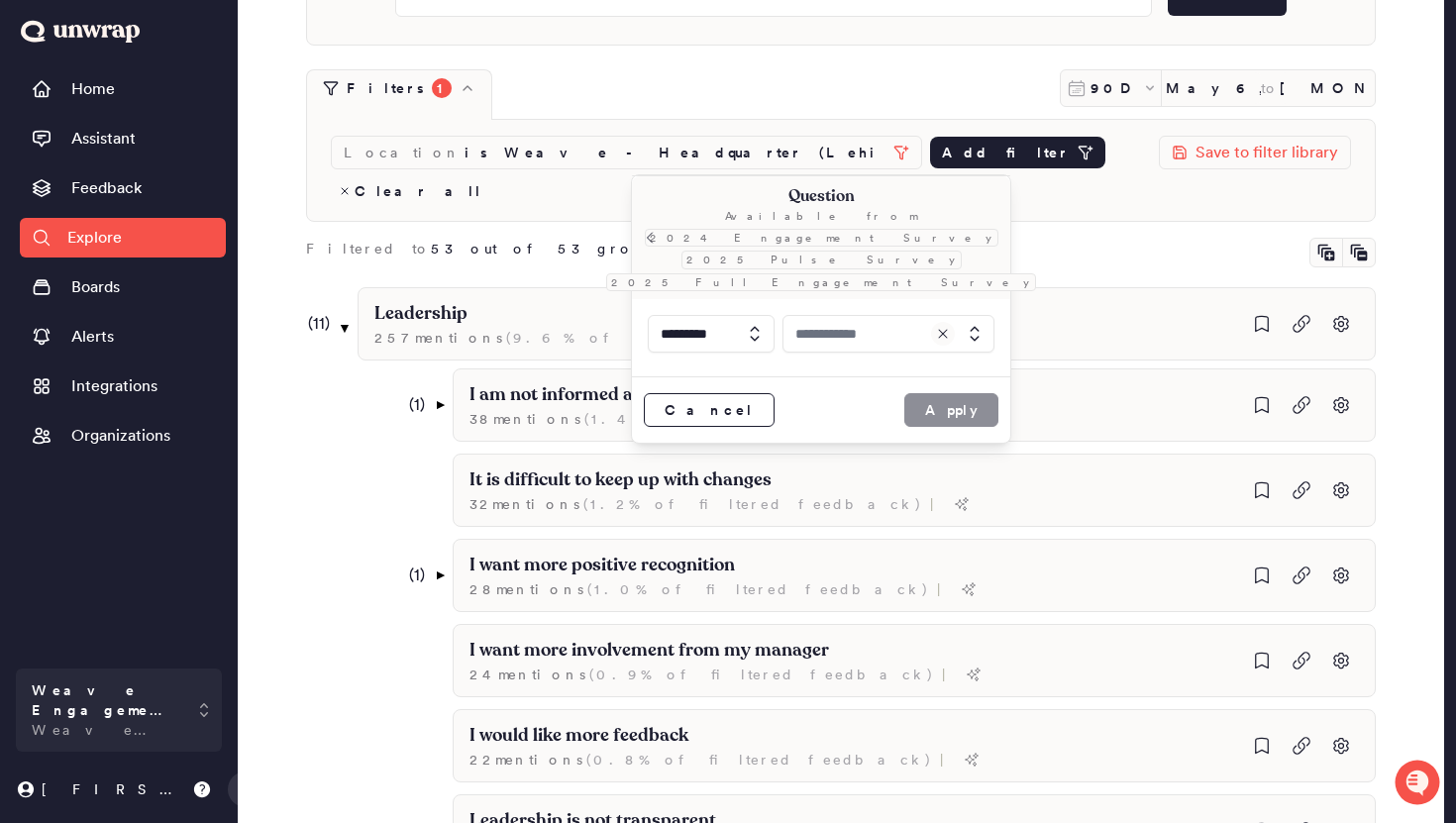 click 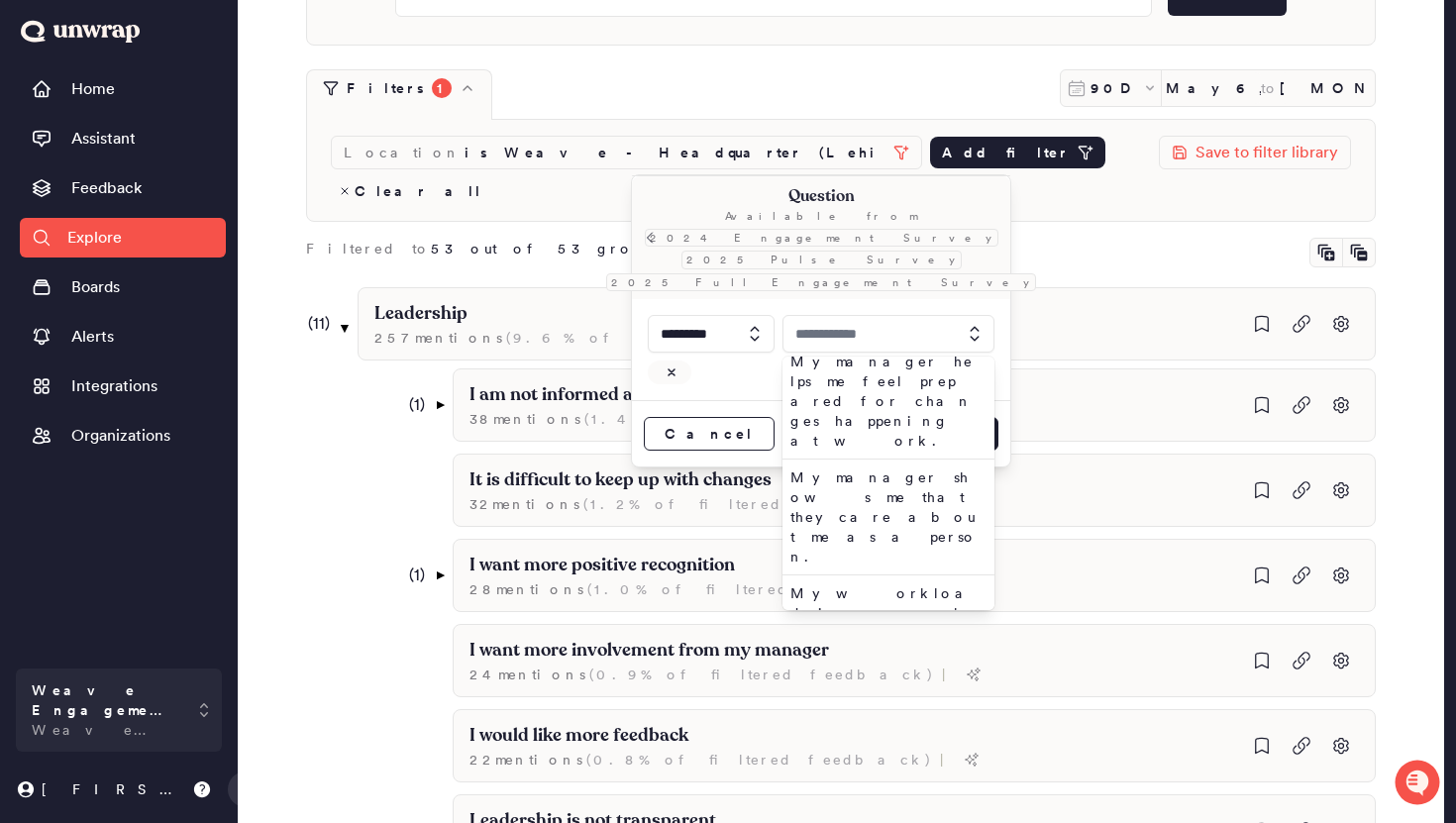 scroll, scrollTop: 3348, scrollLeft: 0, axis: vertical 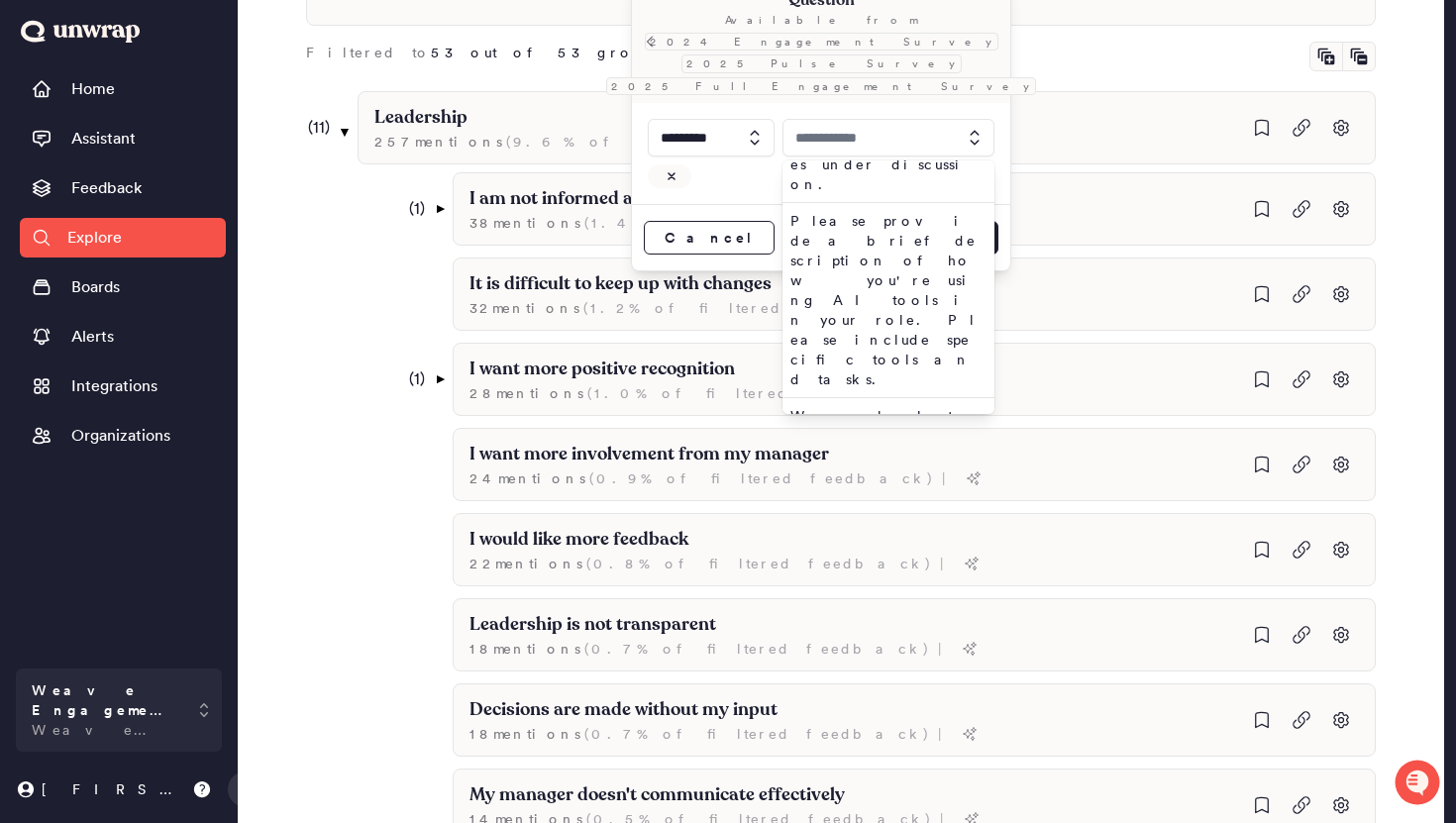 click on "What is the most challenging part of your experience at Weave?" at bounding box center [884, 1289] 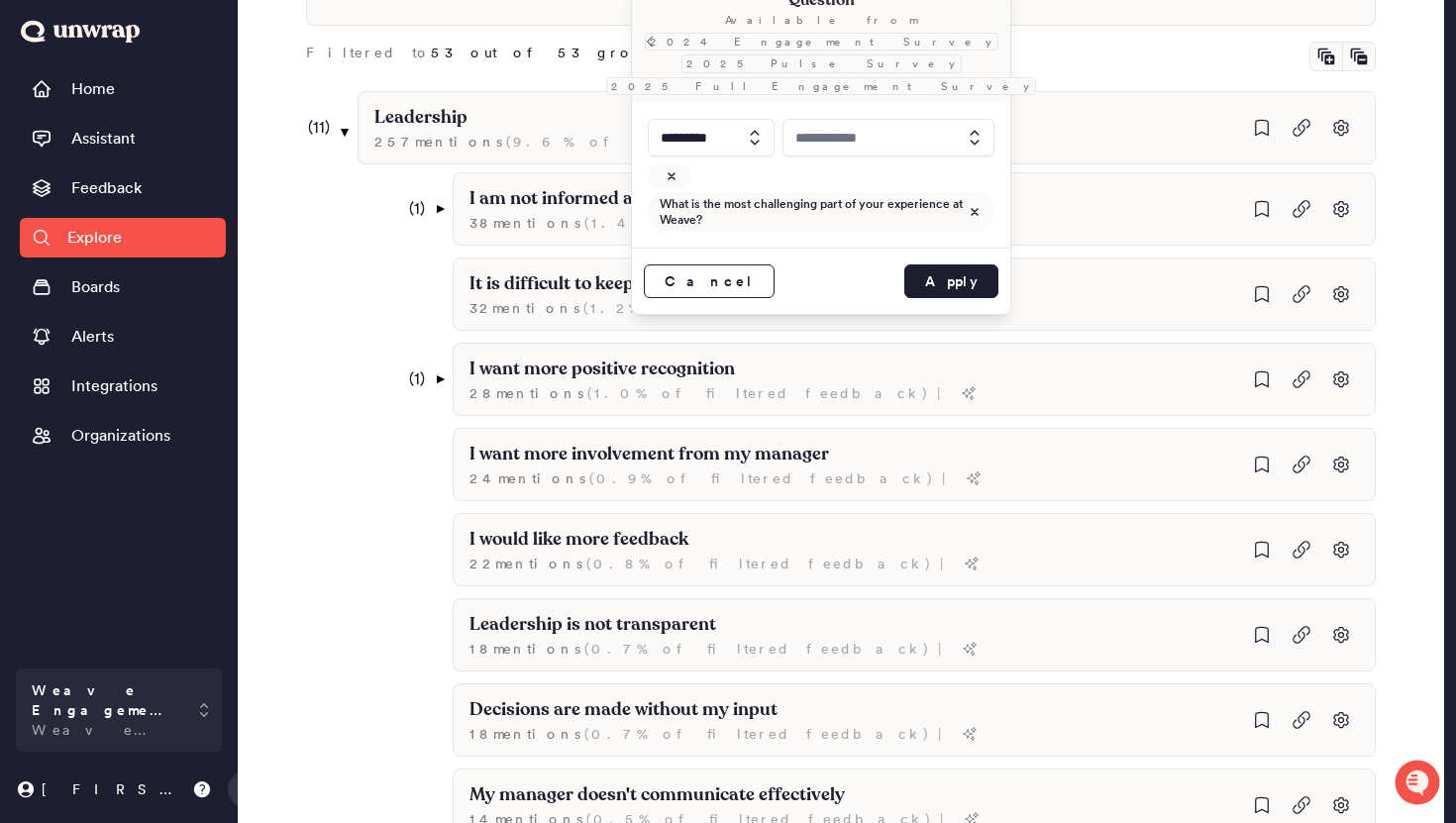 click at bounding box center (888, 138) 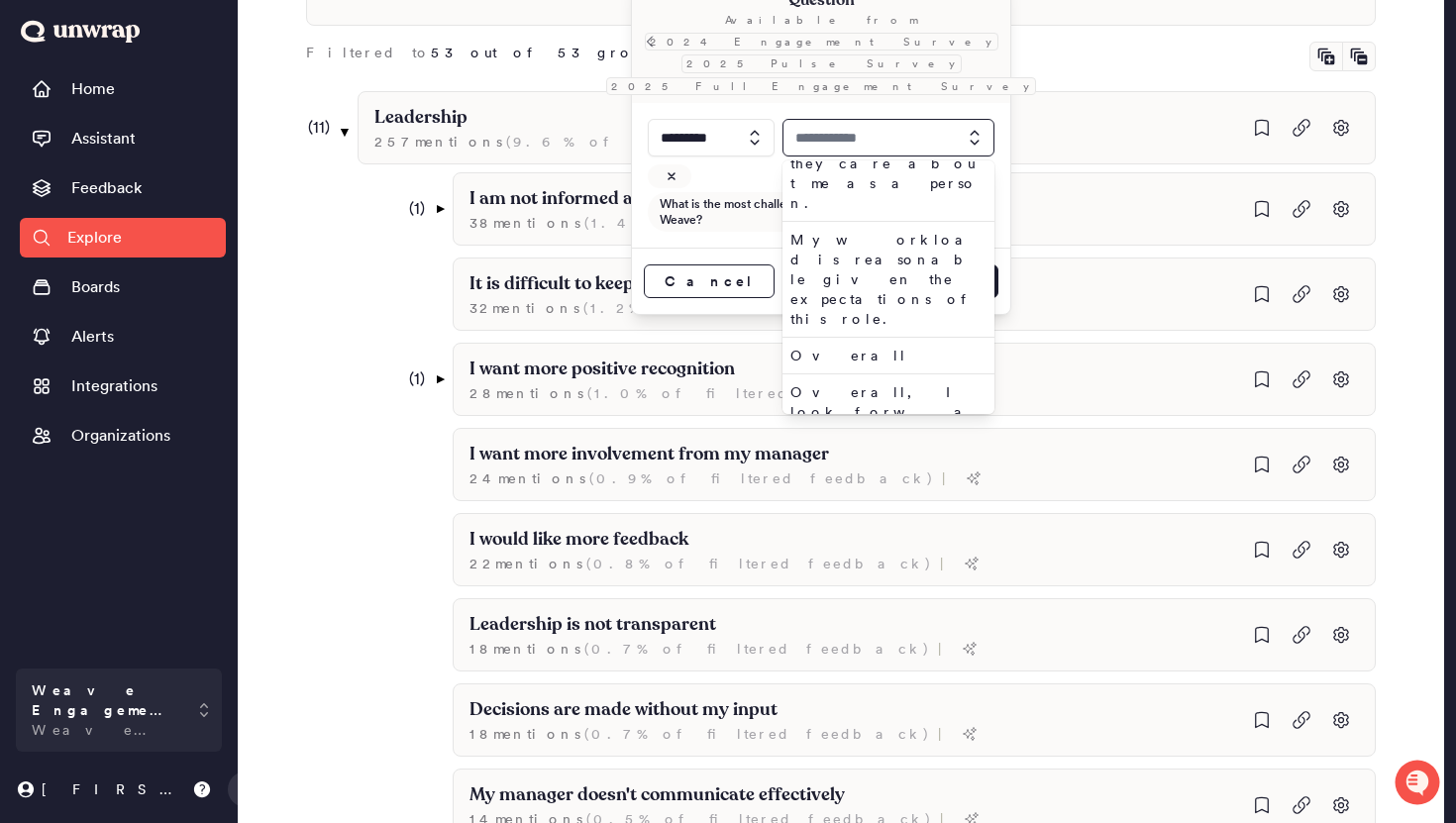 scroll, scrollTop: 3271, scrollLeft: 0, axis: vertical 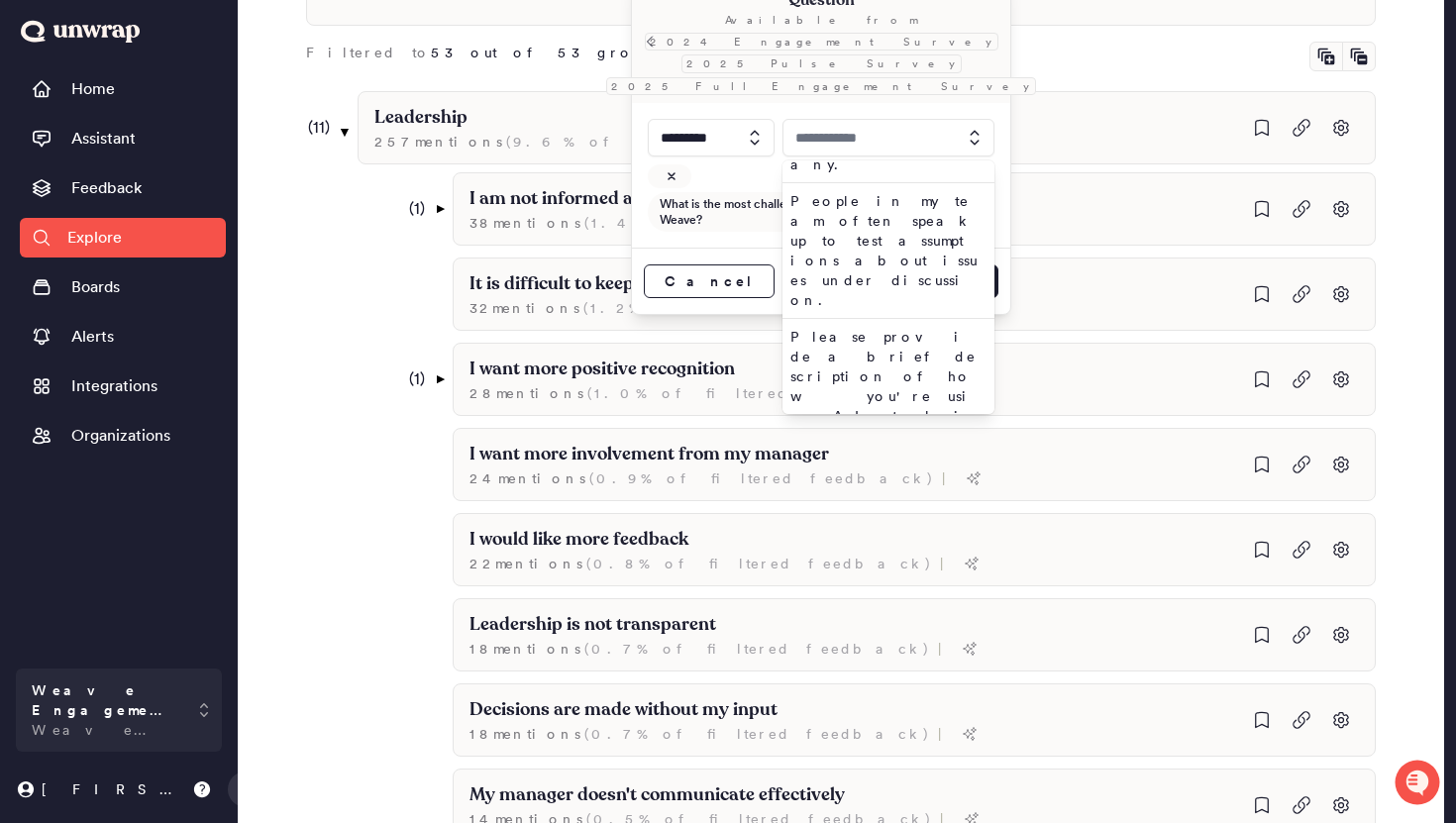 click on "What is the most rewarding part of your experience at Weave" at bounding box center [884, 1405] 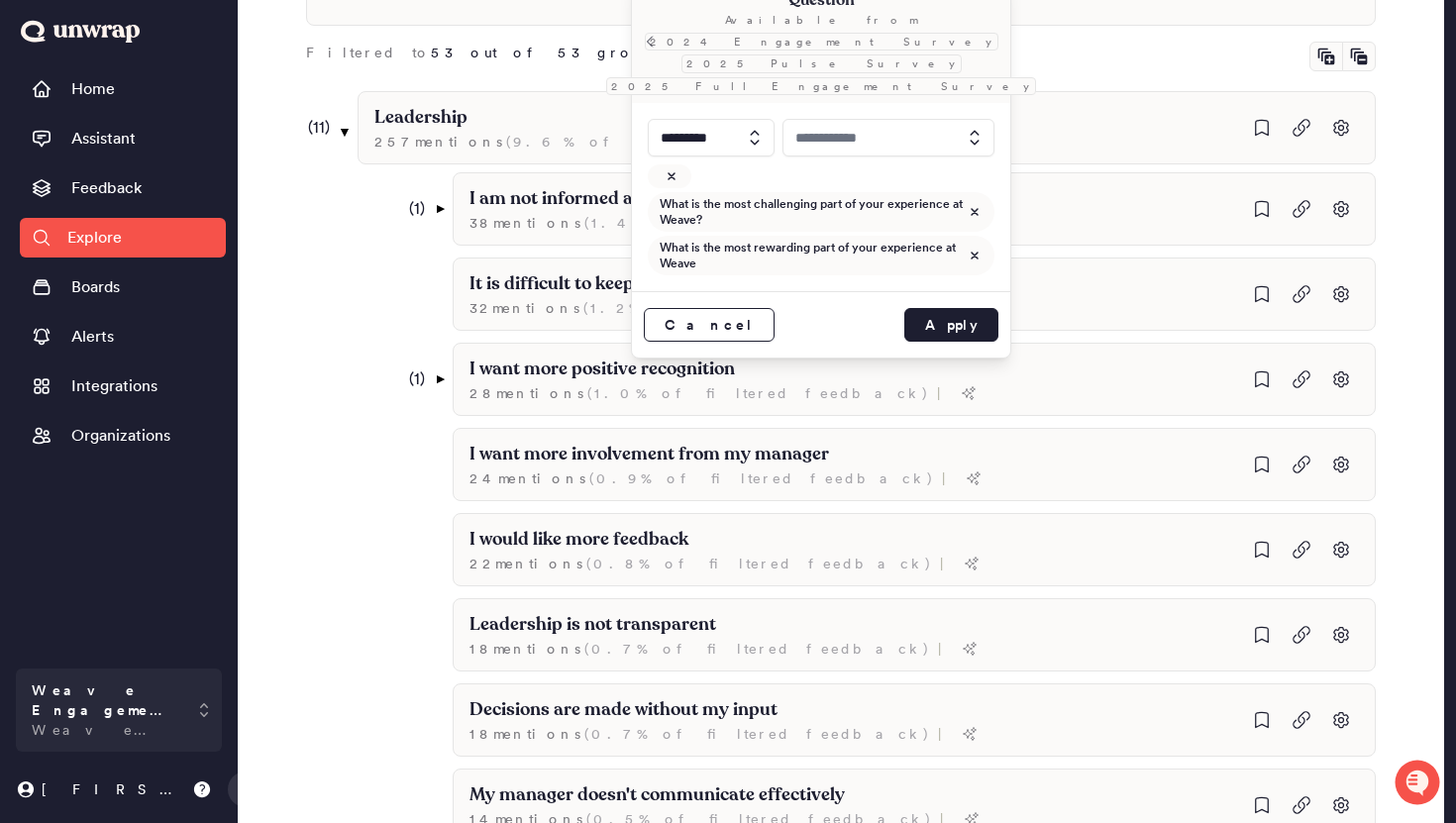 click at bounding box center [888, 138] 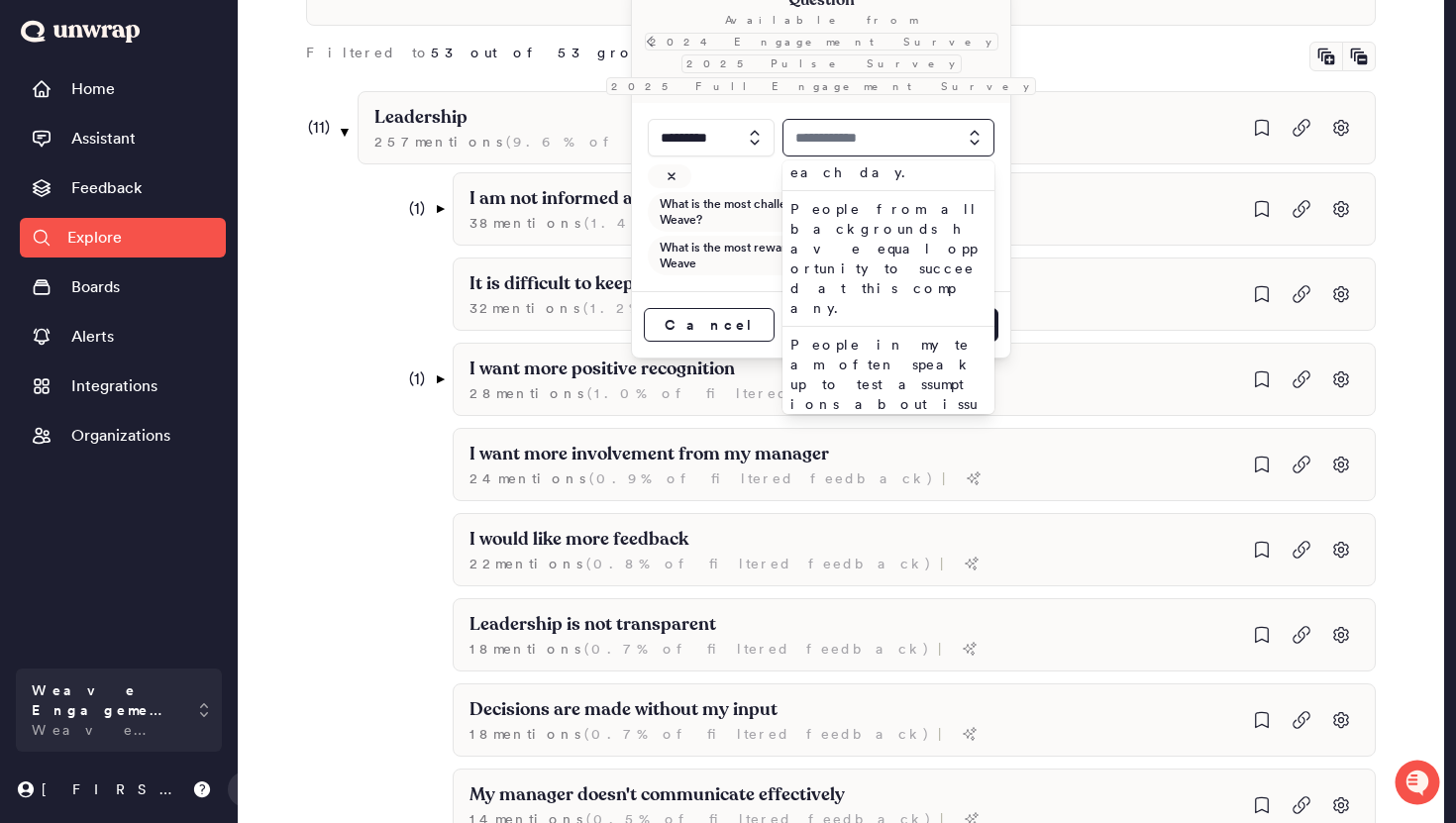 scroll, scrollTop: 3197, scrollLeft: 0, axis: vertical 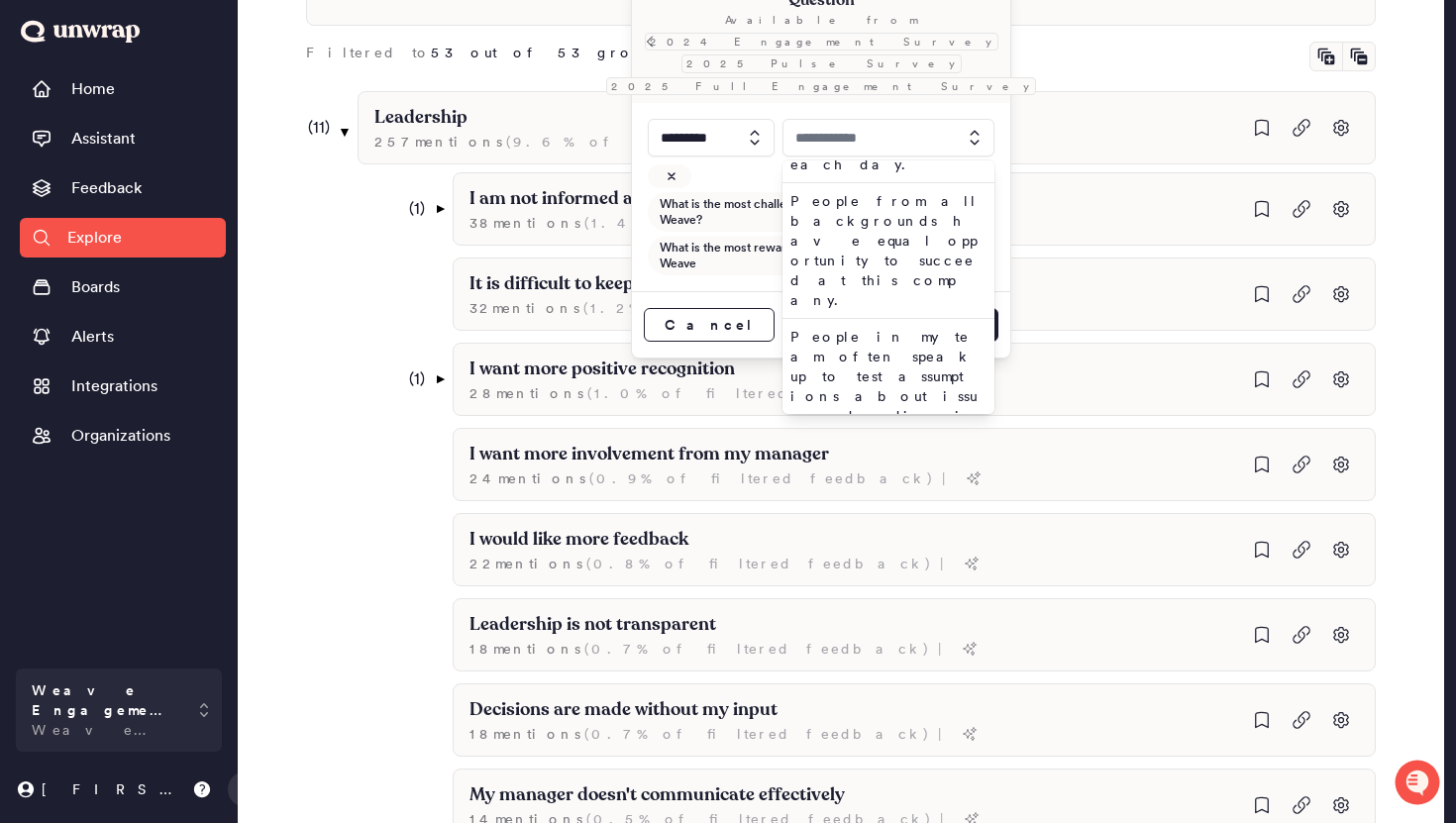click on "What is the most rewarding part of your experience at Weave?" at bounding box center [884, 1541] 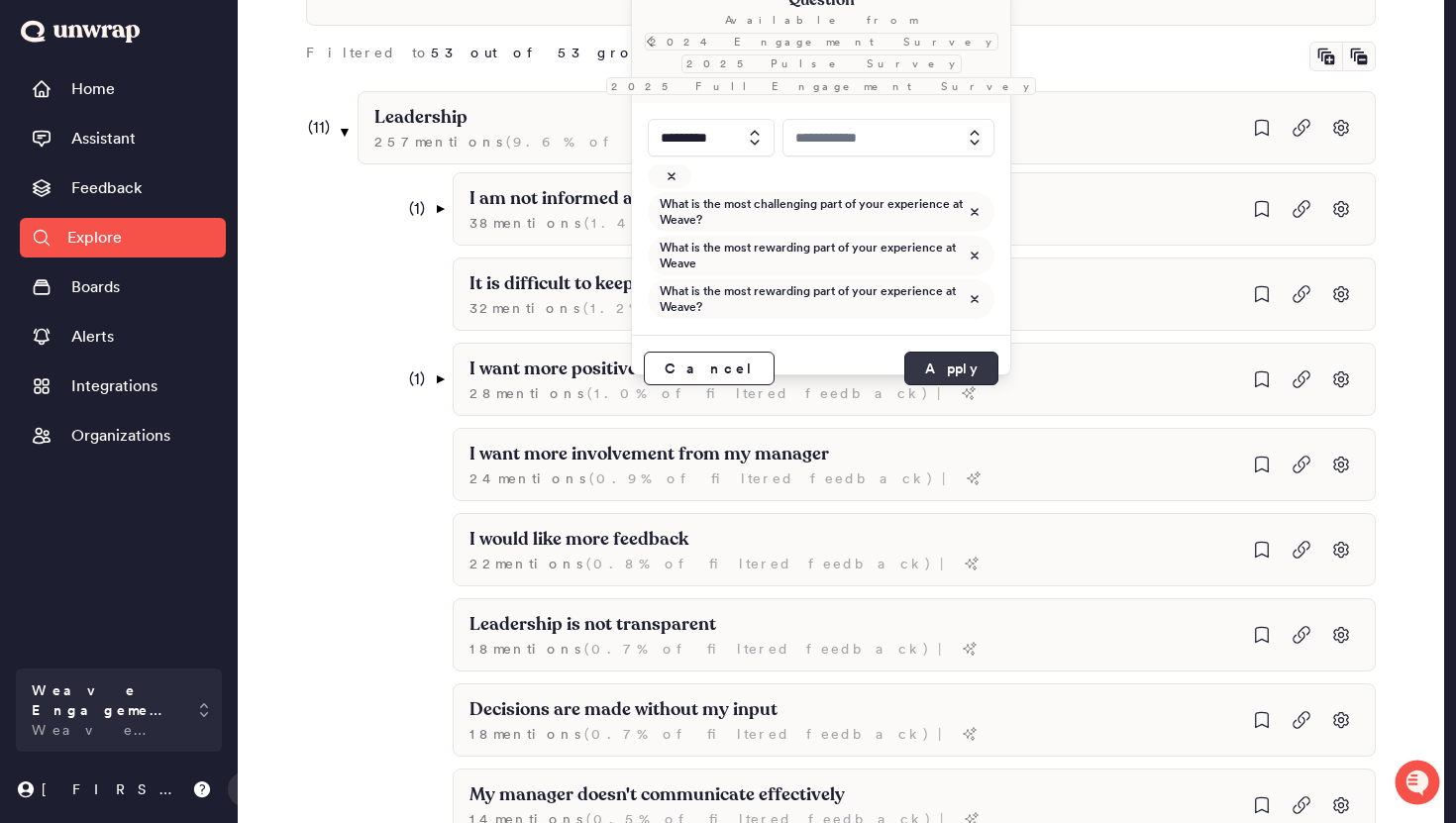 click on "Apply" at bounding box center [951, 368] 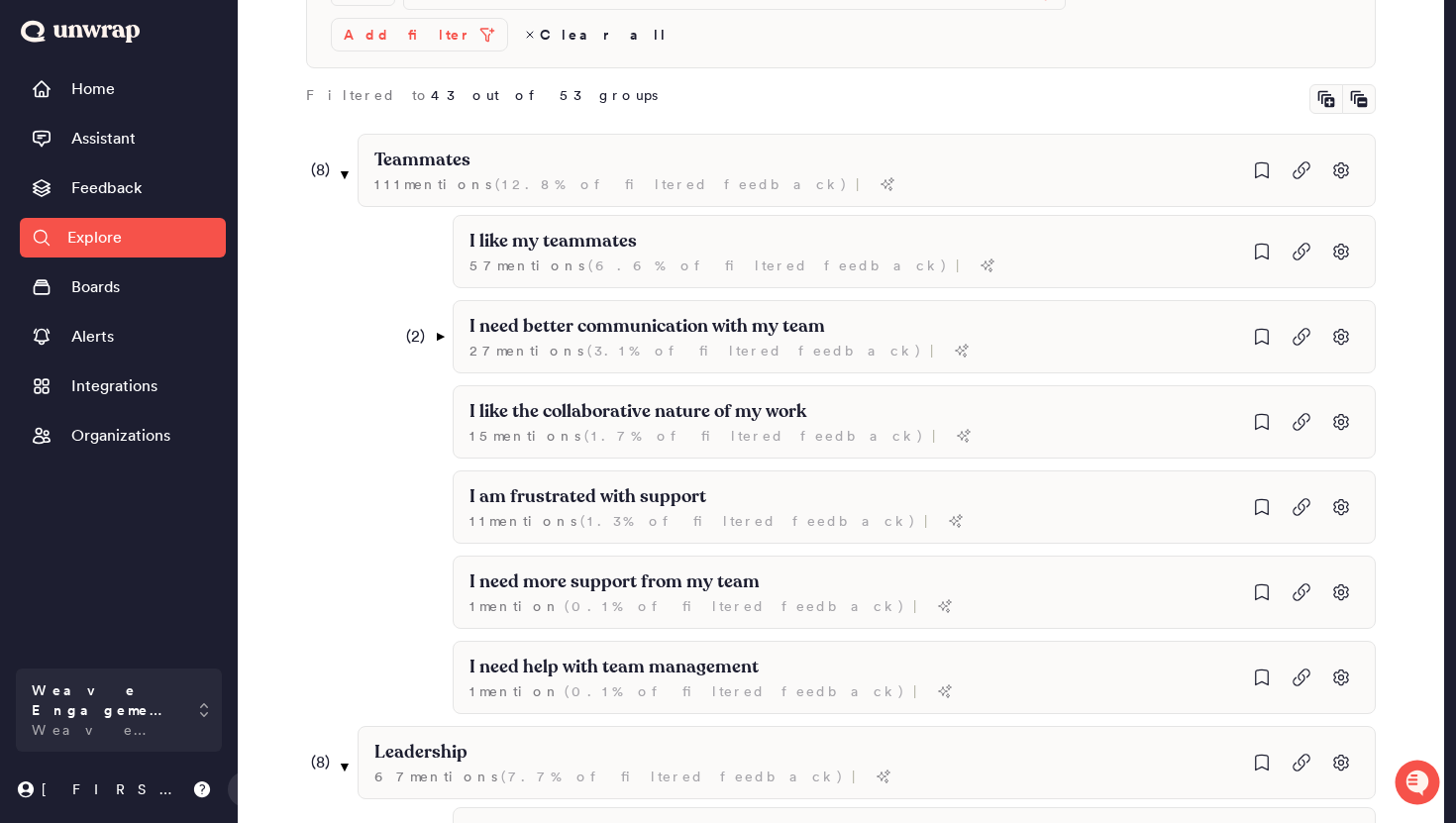 scroll, scrollTop: 374, scrollLeft: 0, axis: vertical 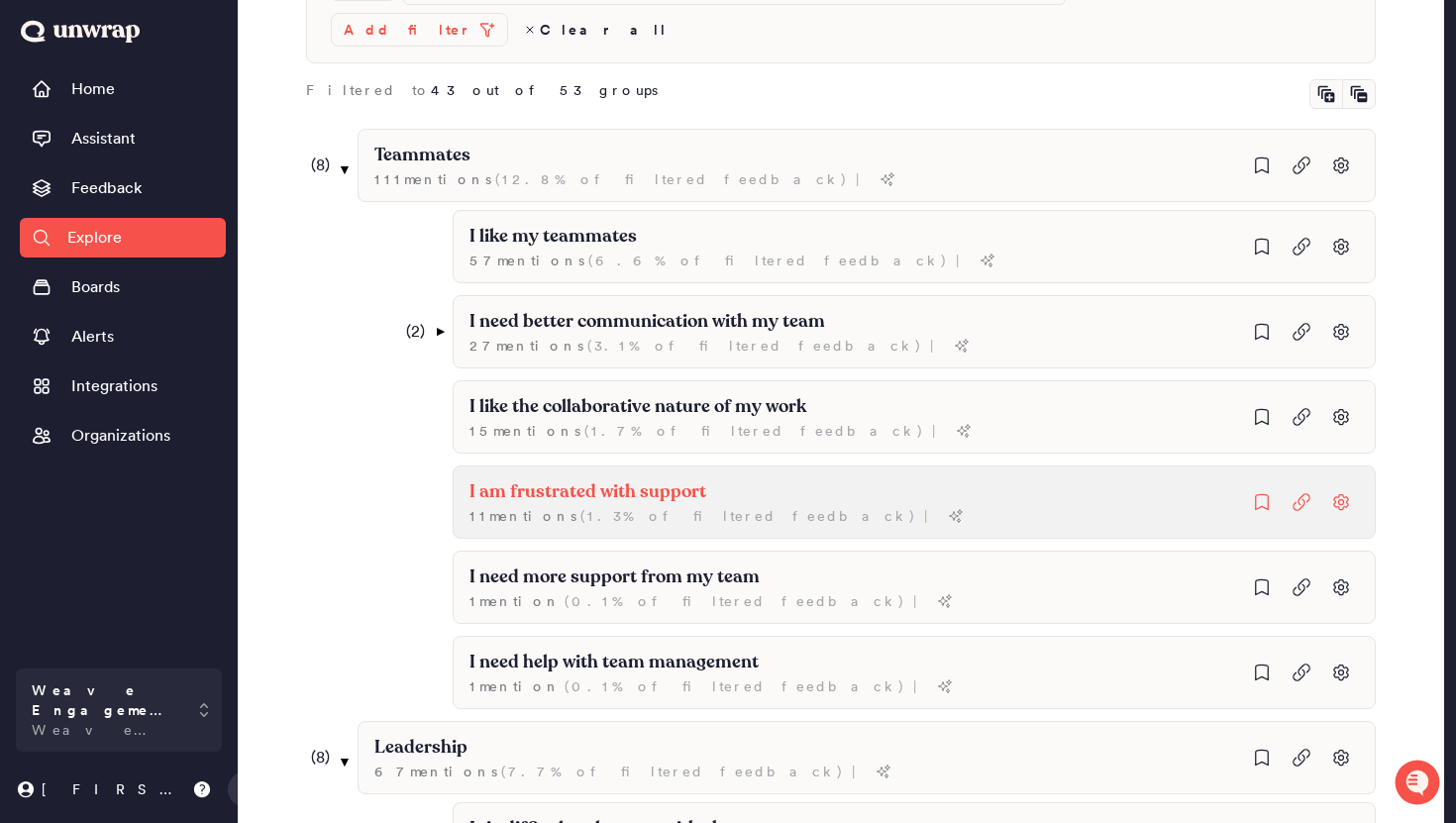click on "11  mention s   ( 1.3% of filtered feedback )" at bounding box center [708, 260] 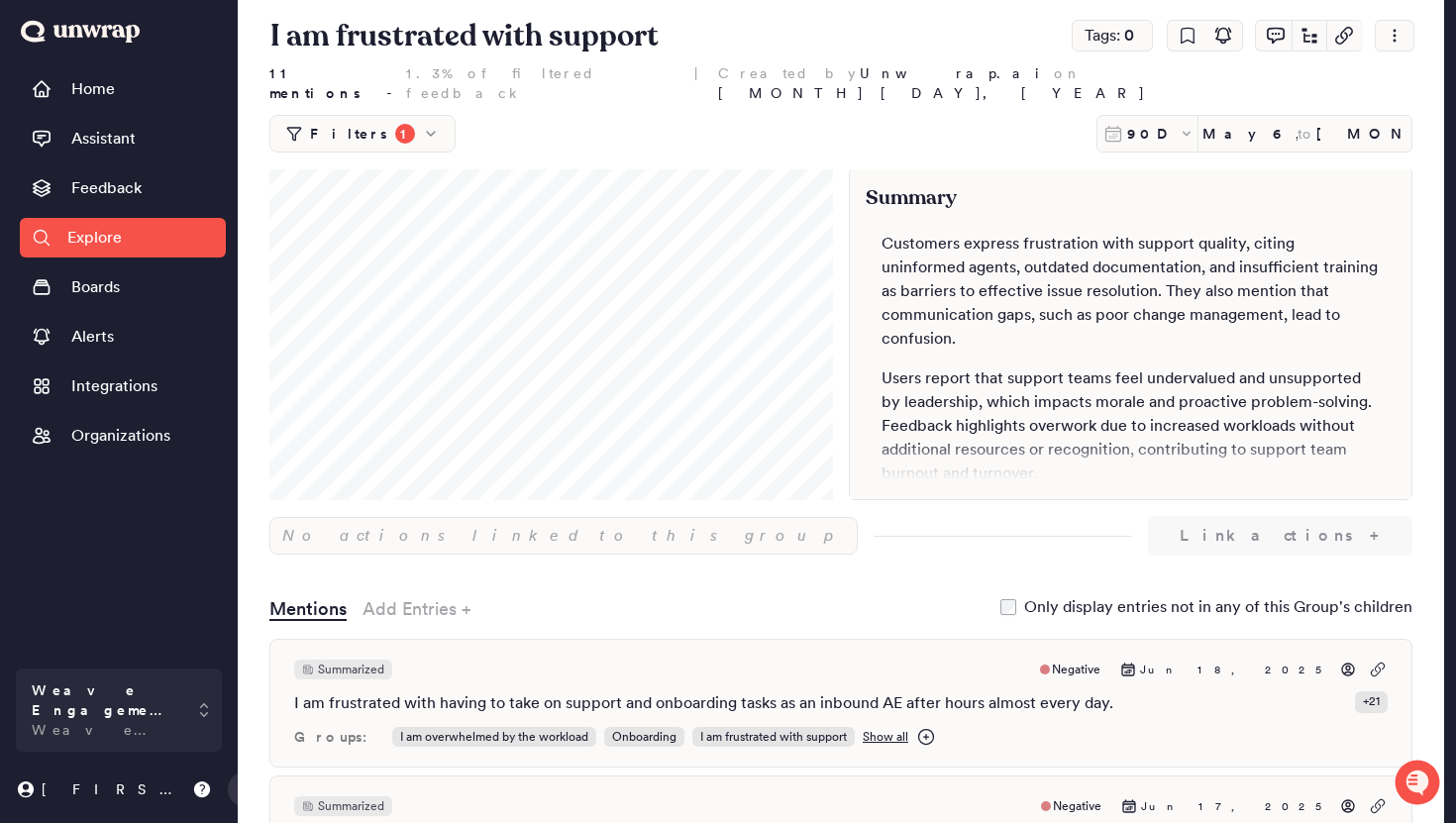 scroll, scrollTop: 0, scrollLeft: 0, axis: both 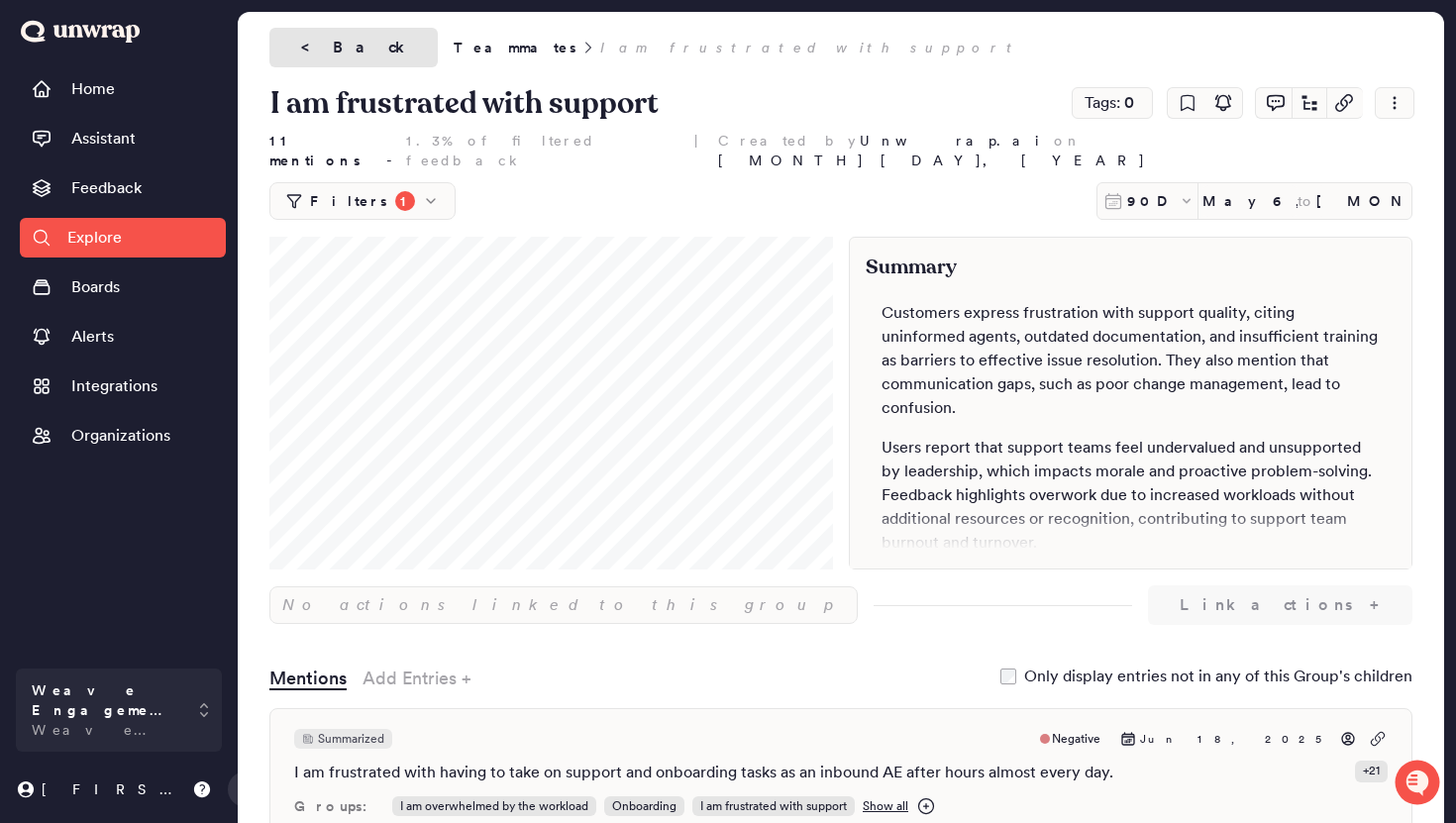 click on "<" at bounding box center (313, 48) 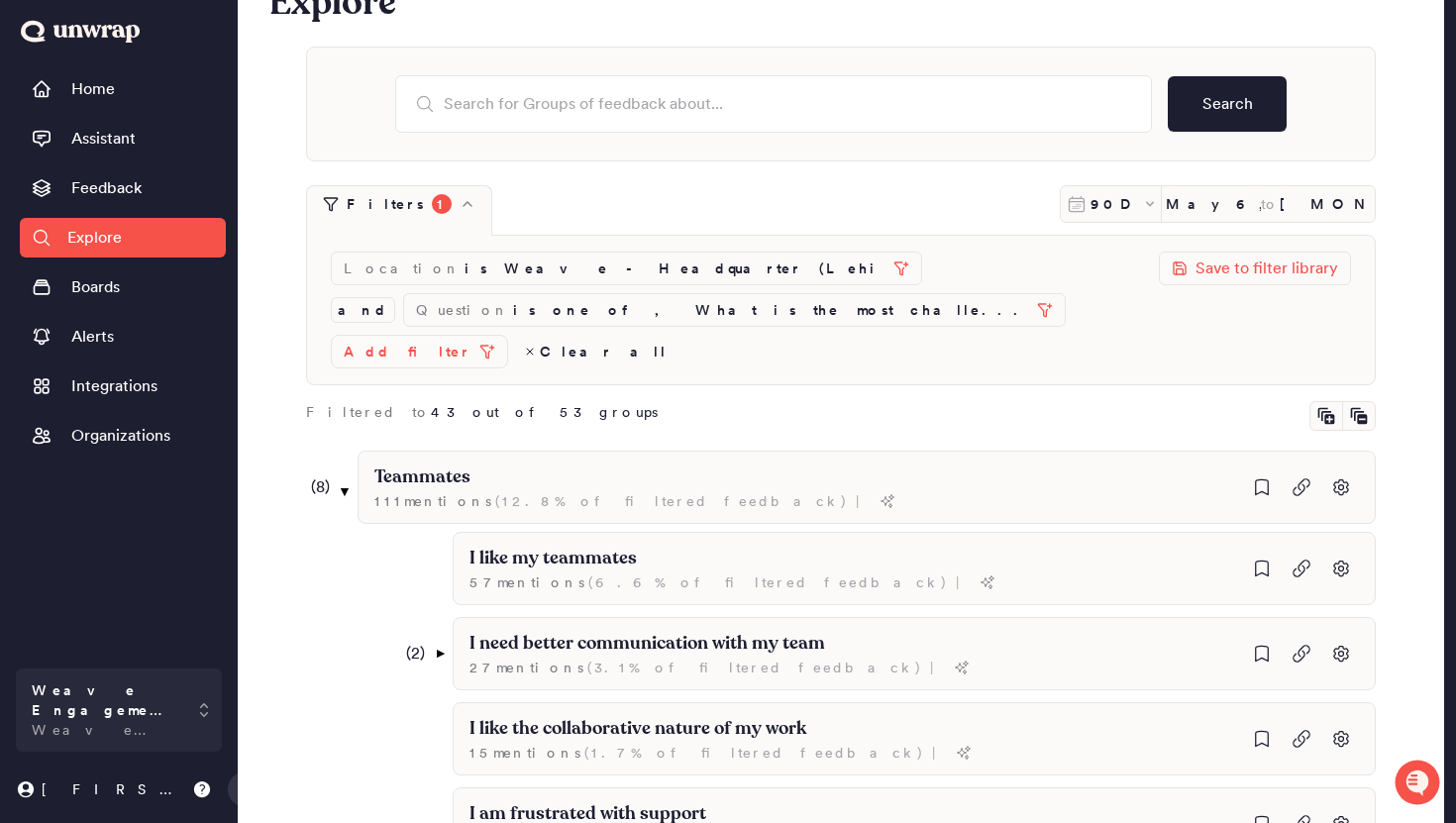 scroll, scrollTop: 0, scrollLeft: 0, axis: both 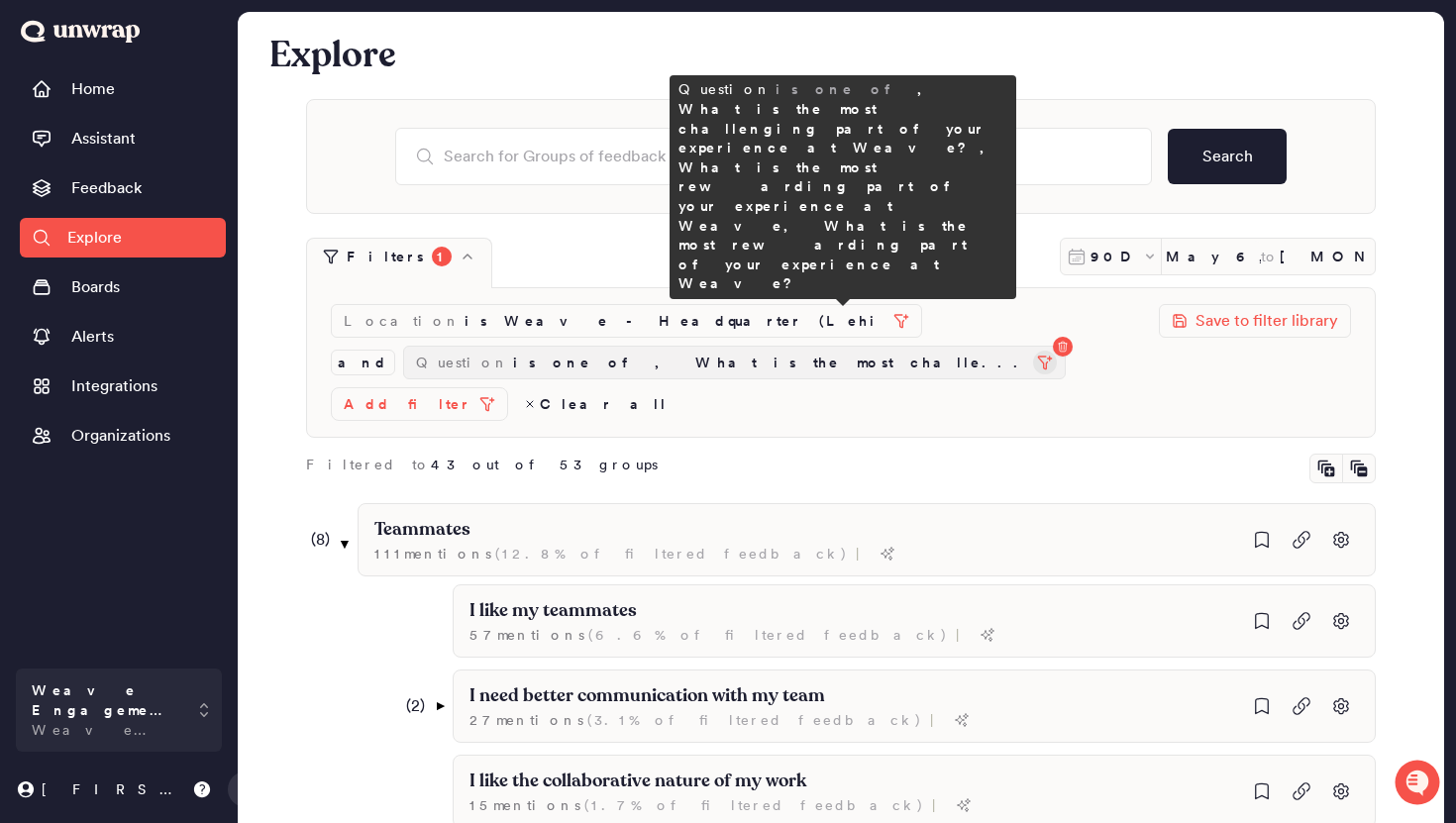 click 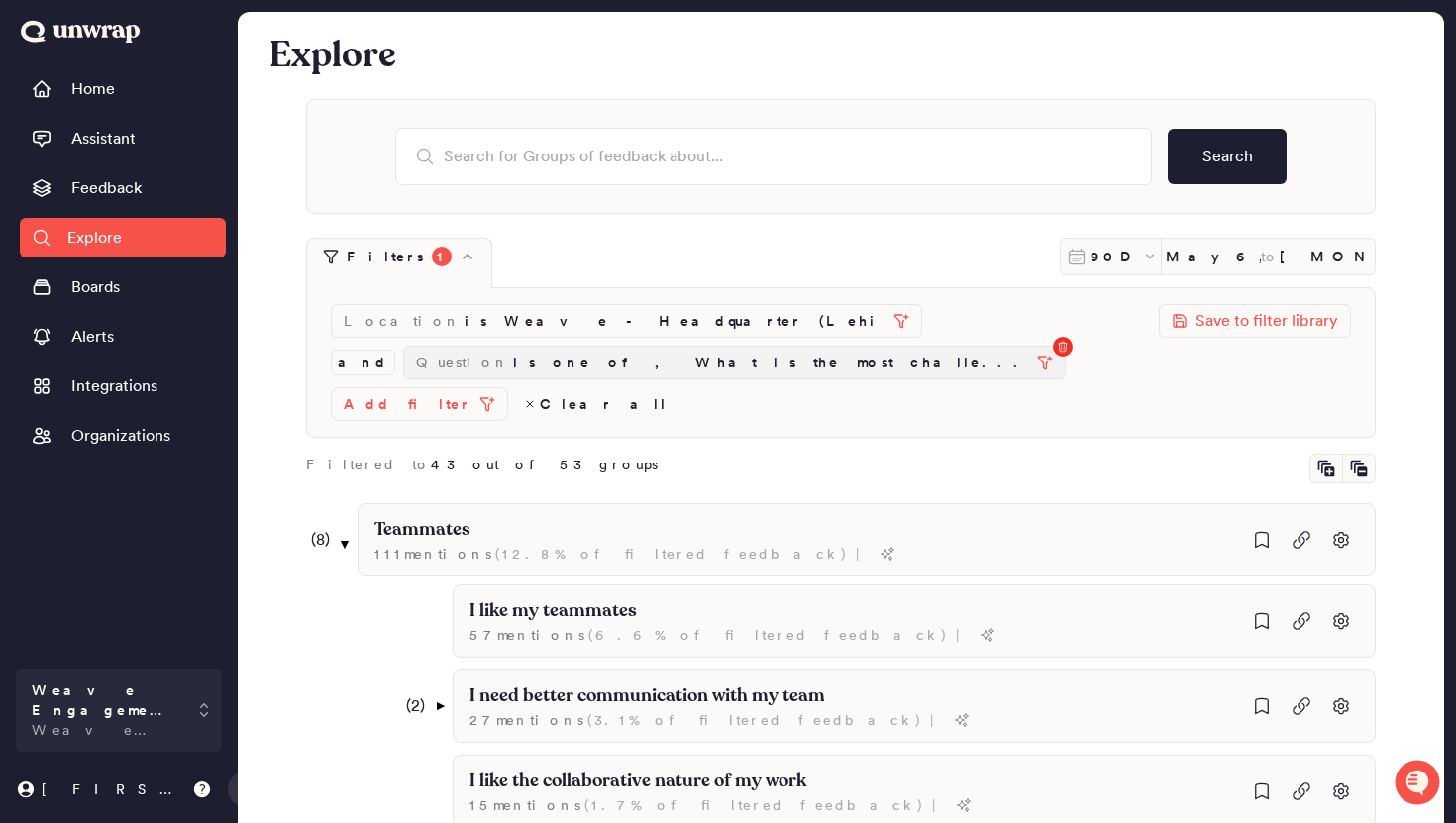 click at bounding box center [1063, 347] 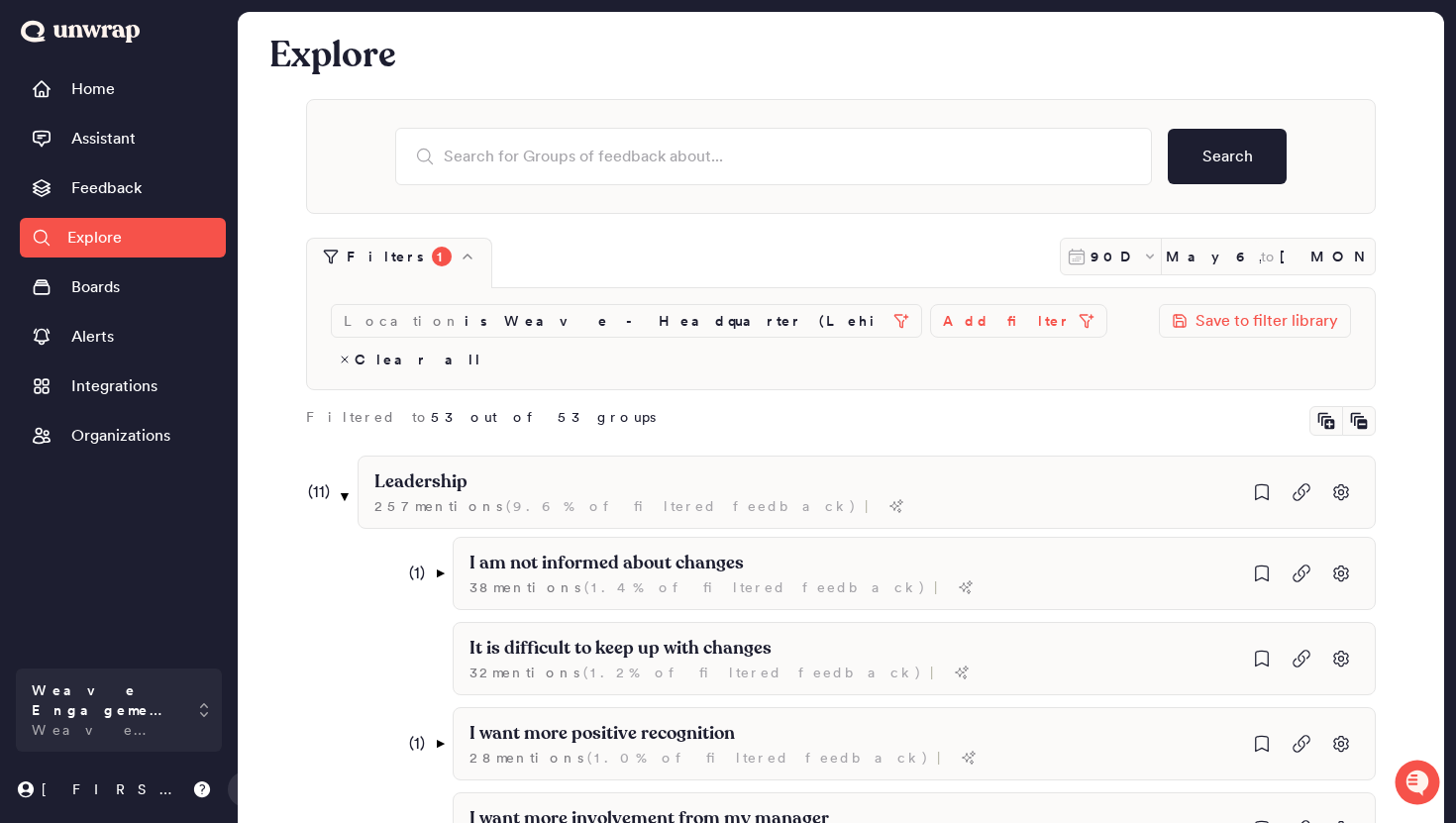 click 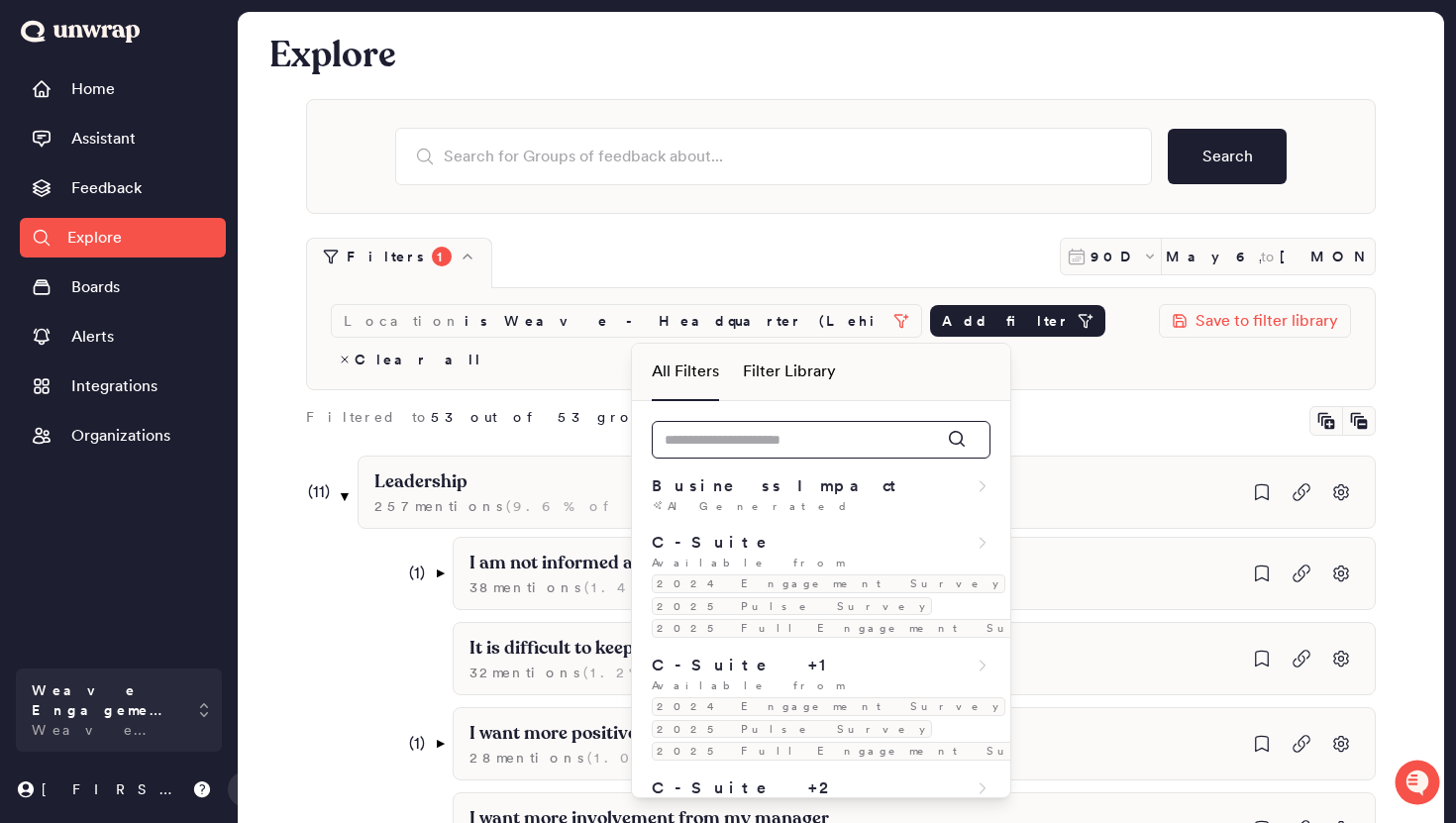 click at bounding box center [821, 440] 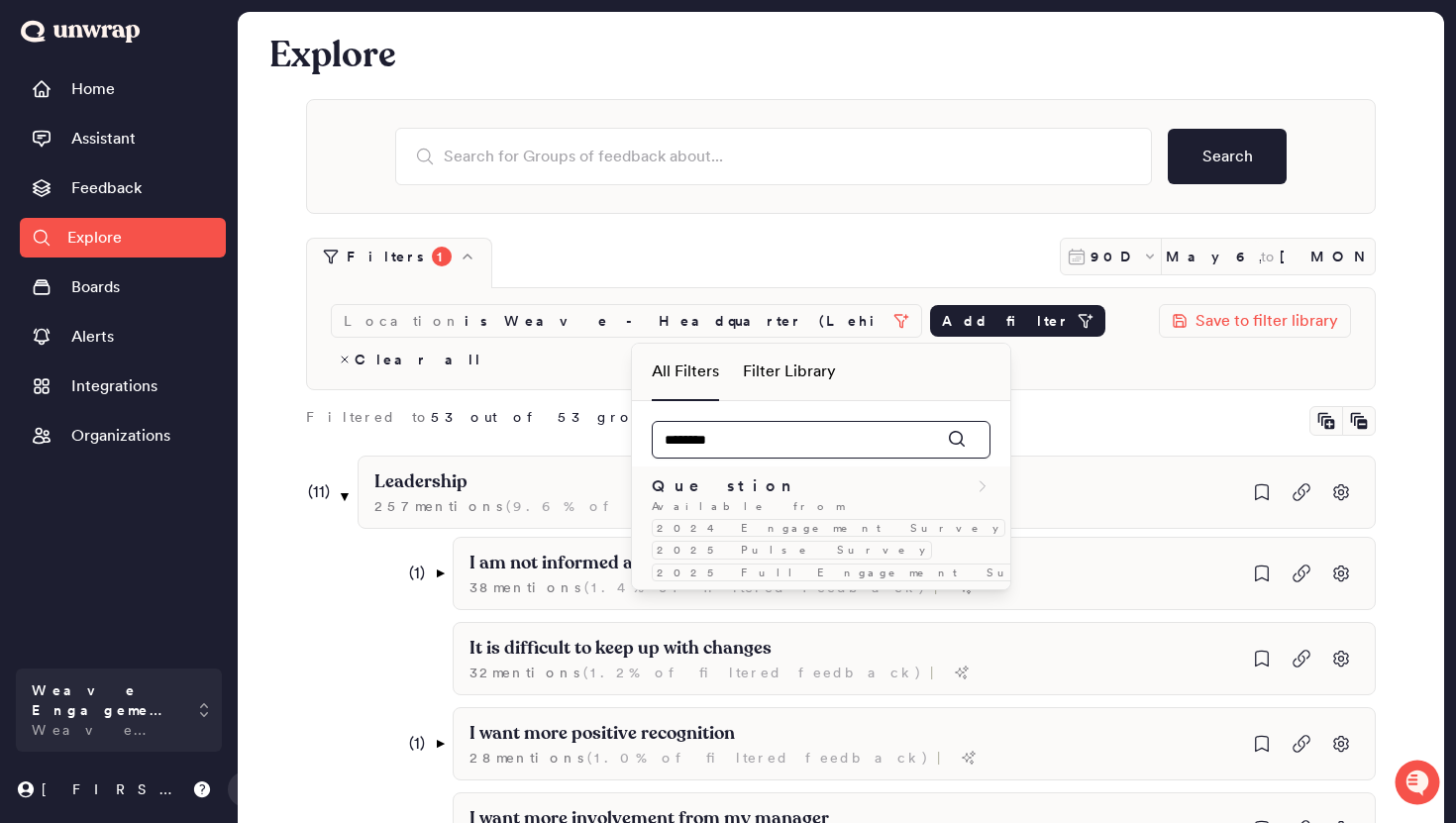 type on "********" 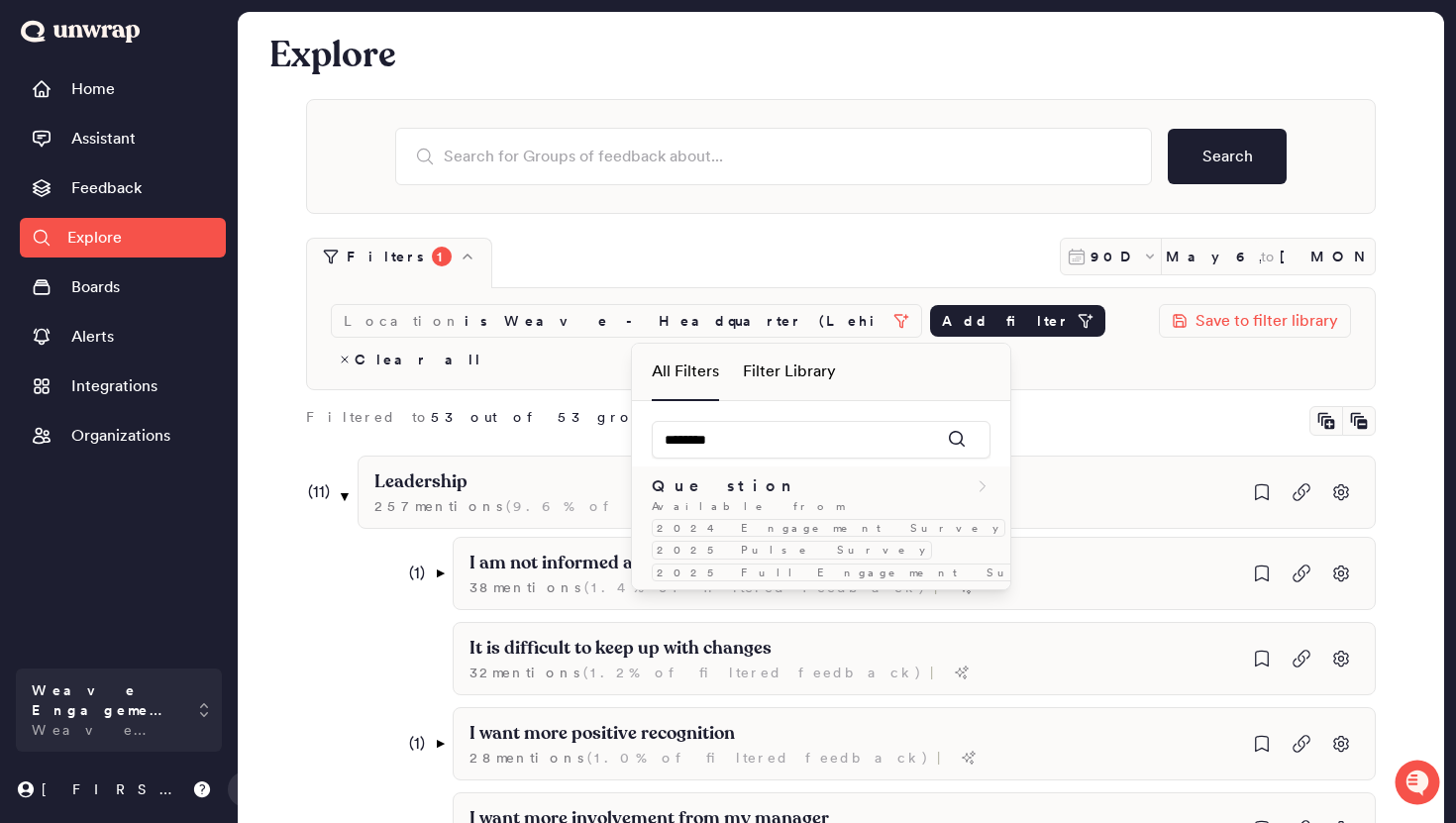 click on "Question" at bounding box center (821, 486) 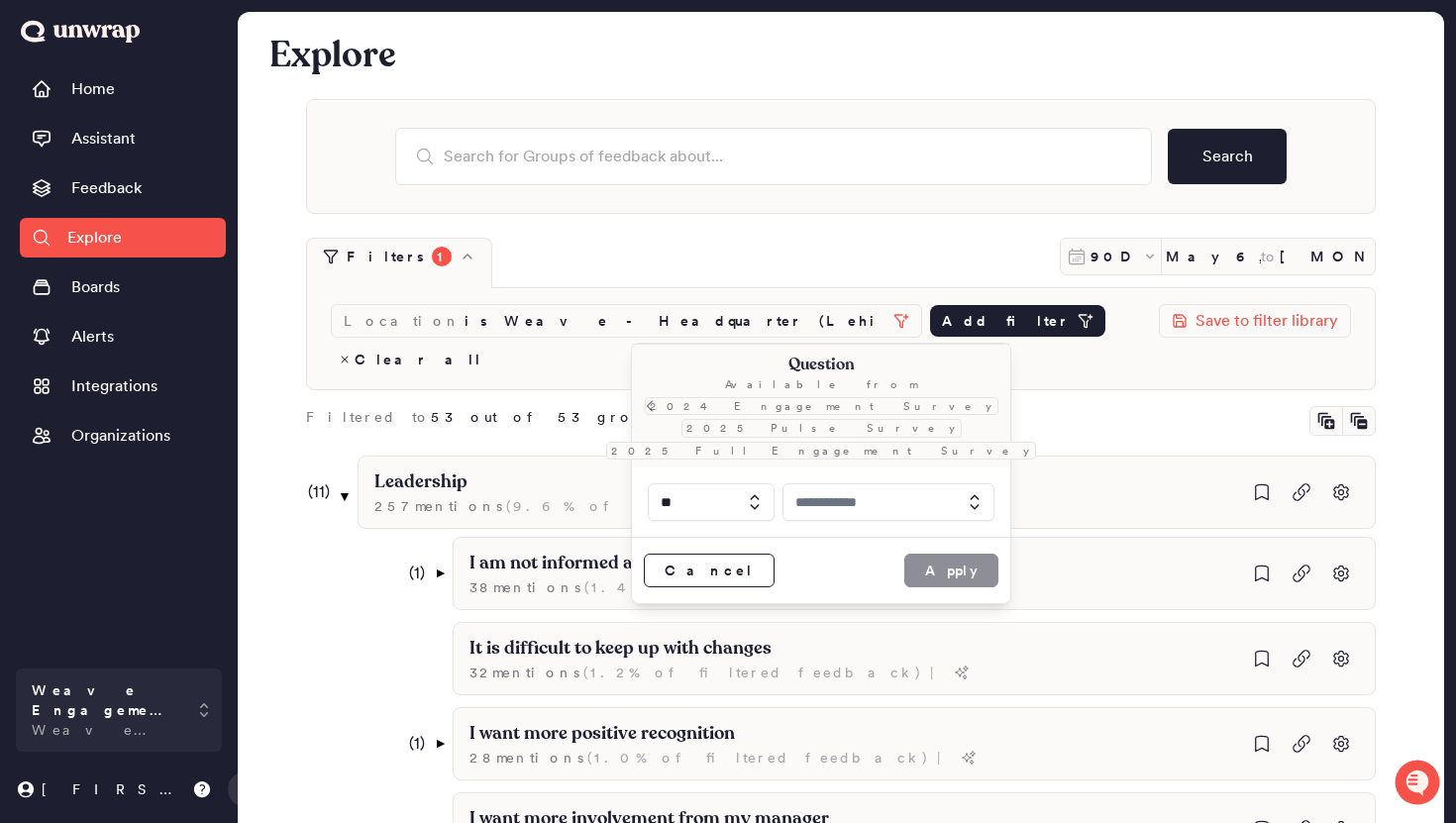 click at bounding box center (888, 502) 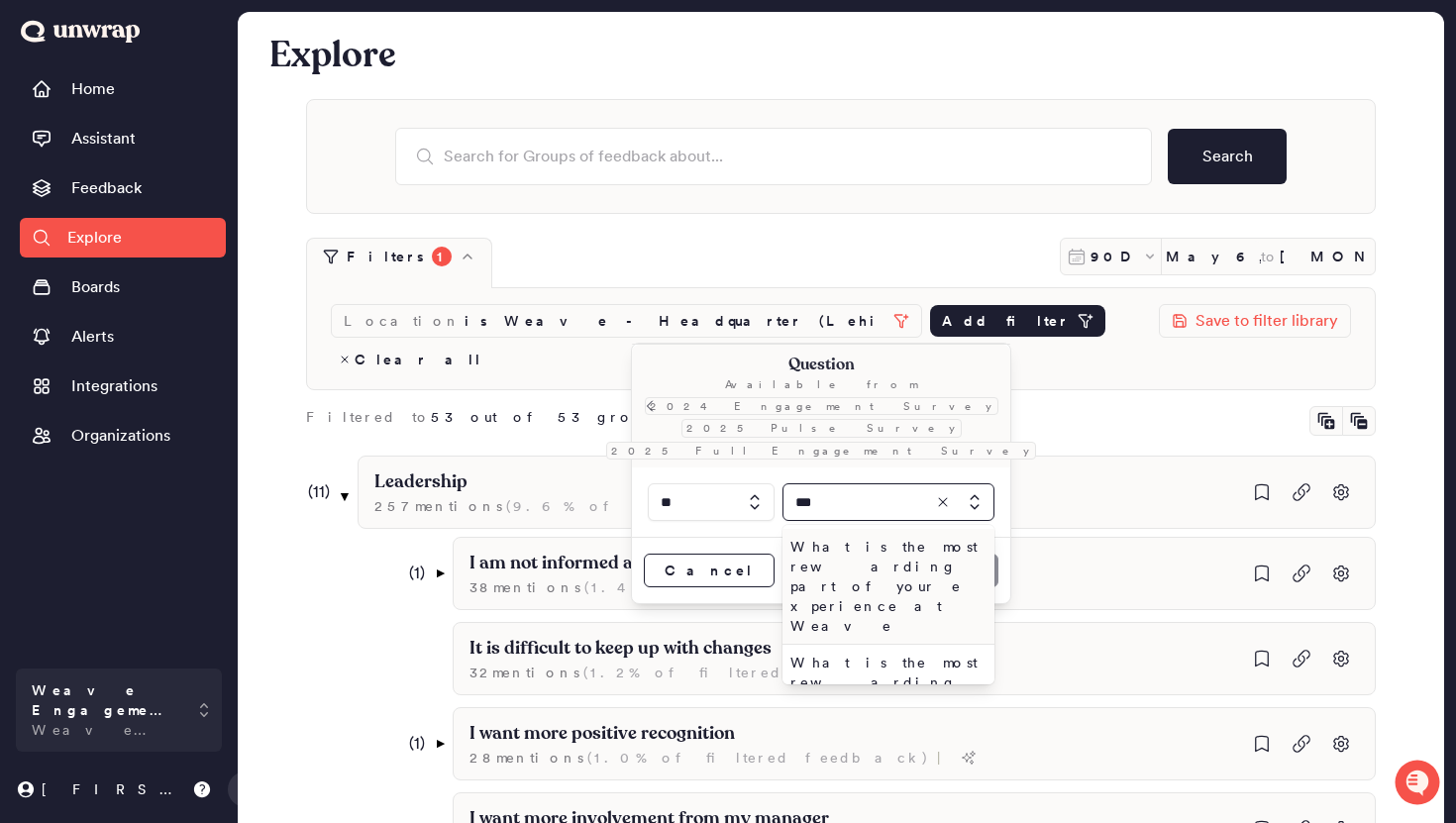 type on "***" 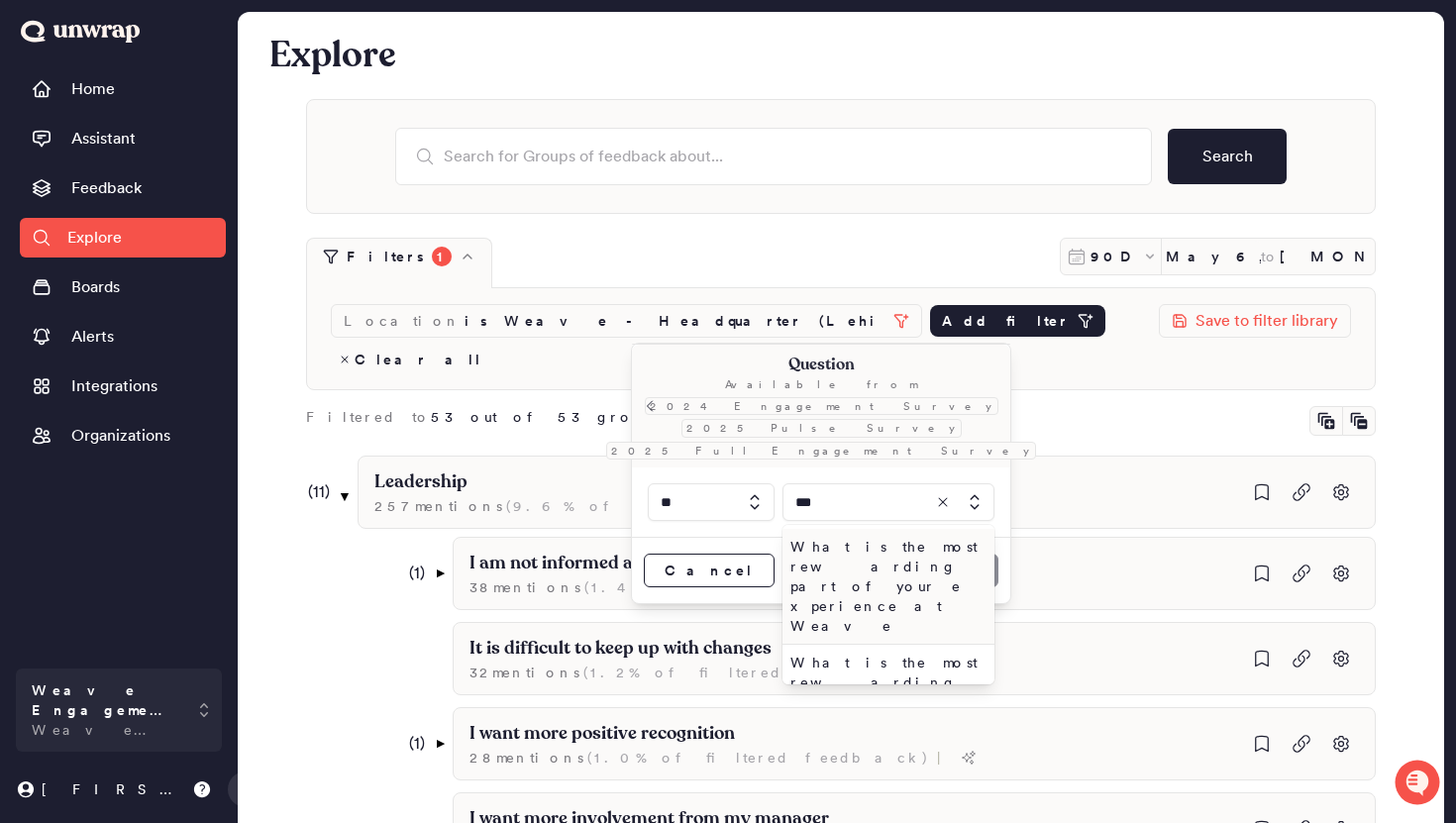 click on "What is the most rewarding part of your experience at Weave" at bounding box center [884, 586] 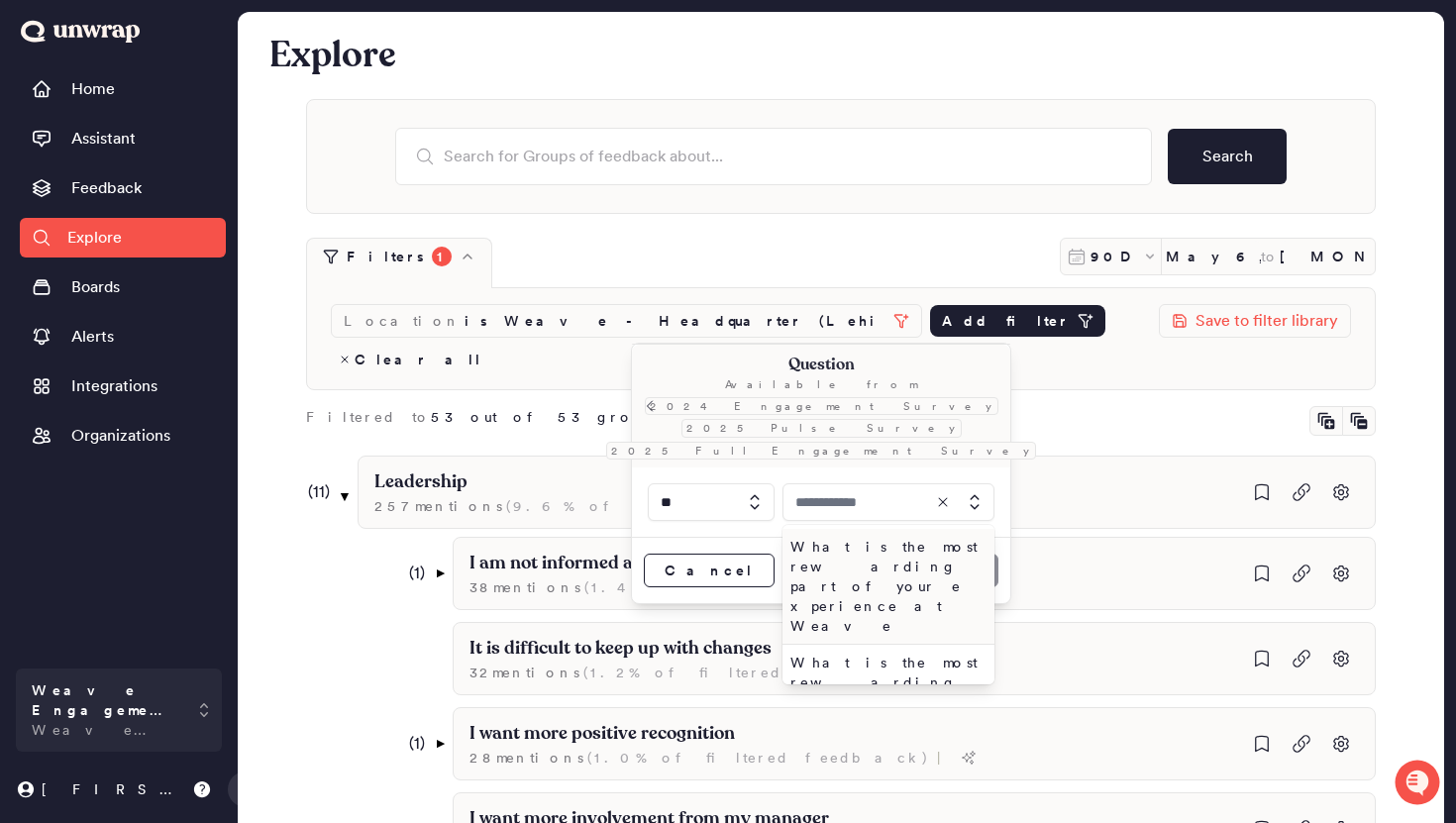 type on "**********" 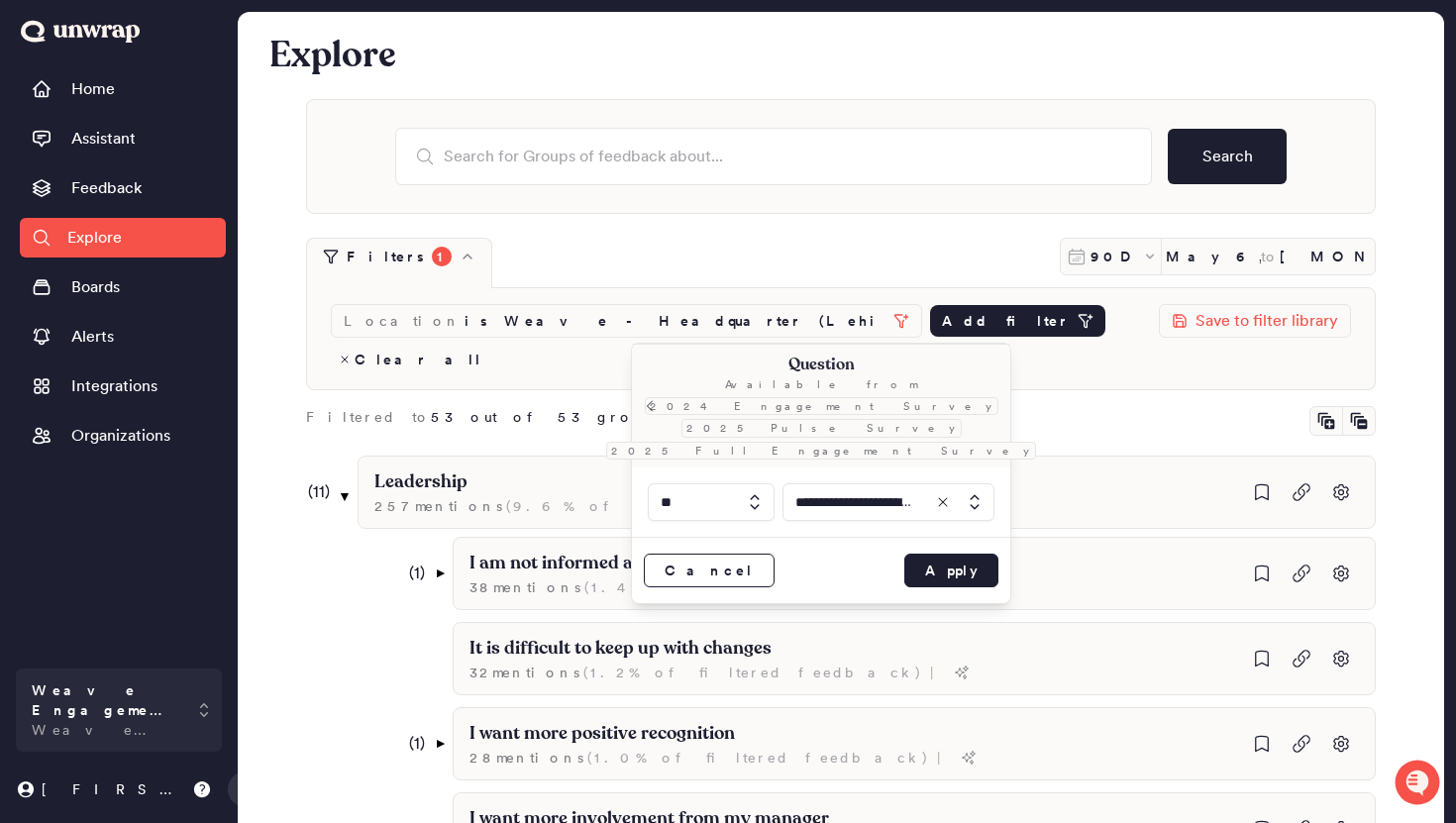 click 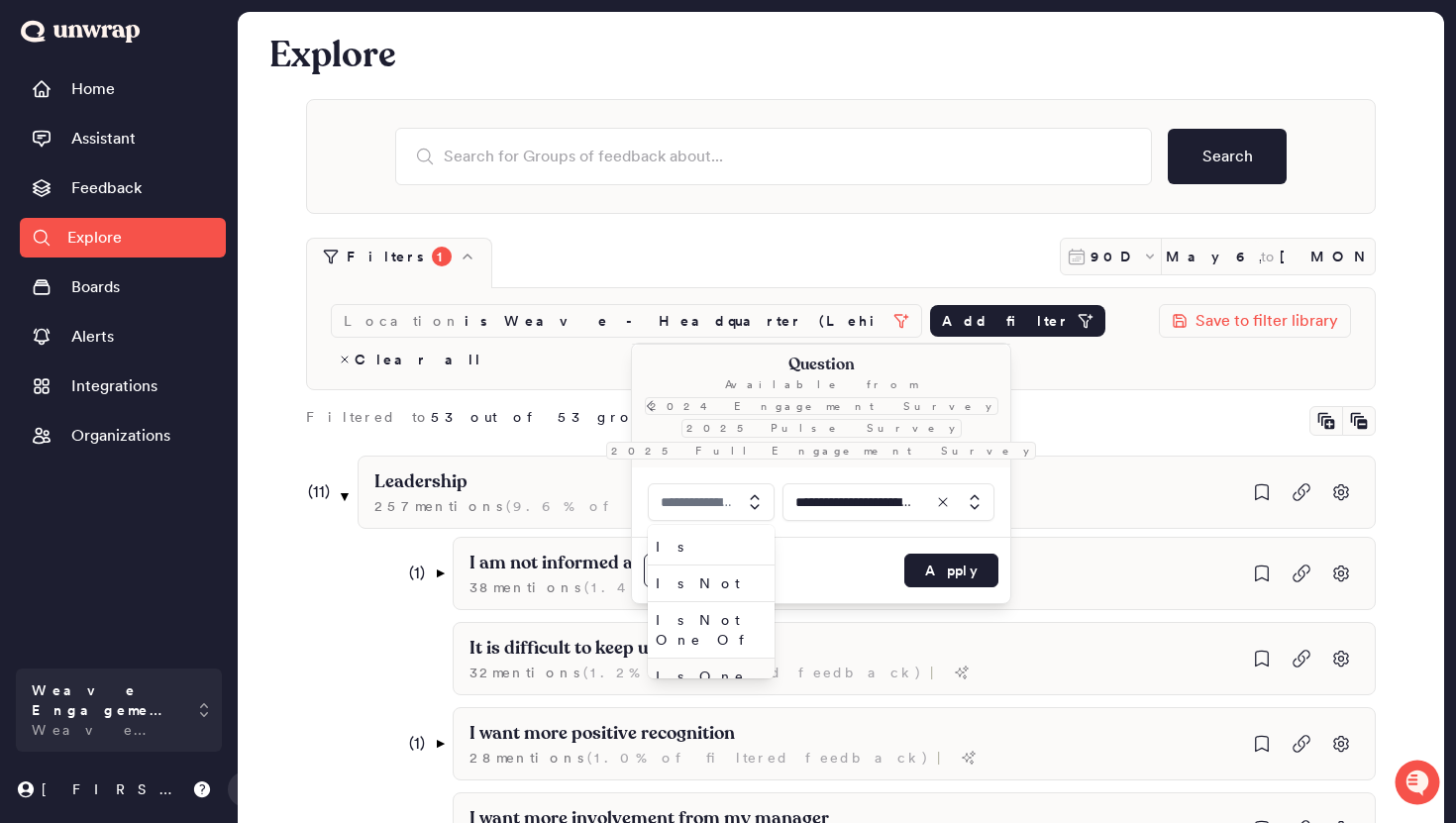 type on "**" 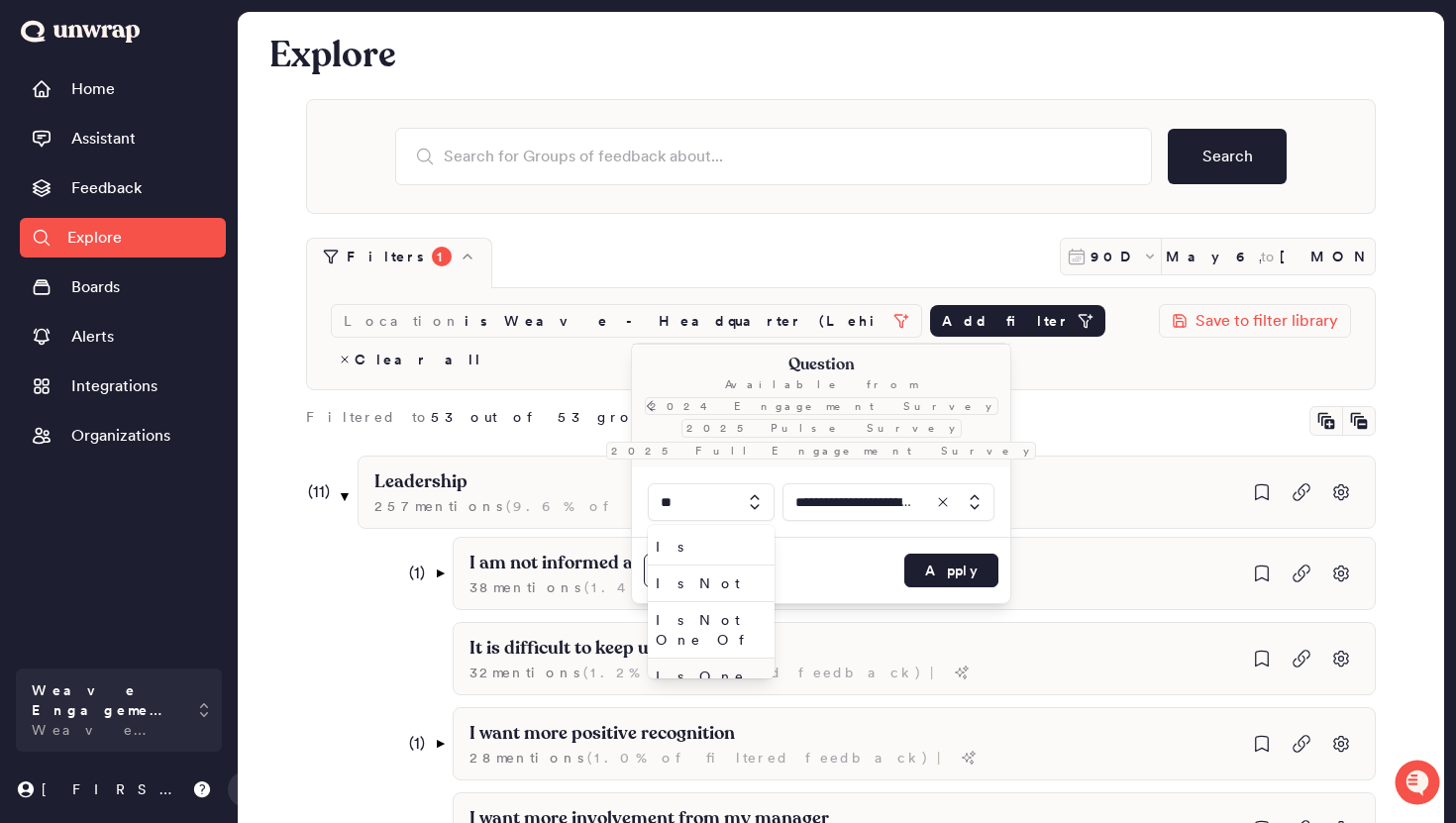 click on "Is One Of" at bounding box center (707, 686) 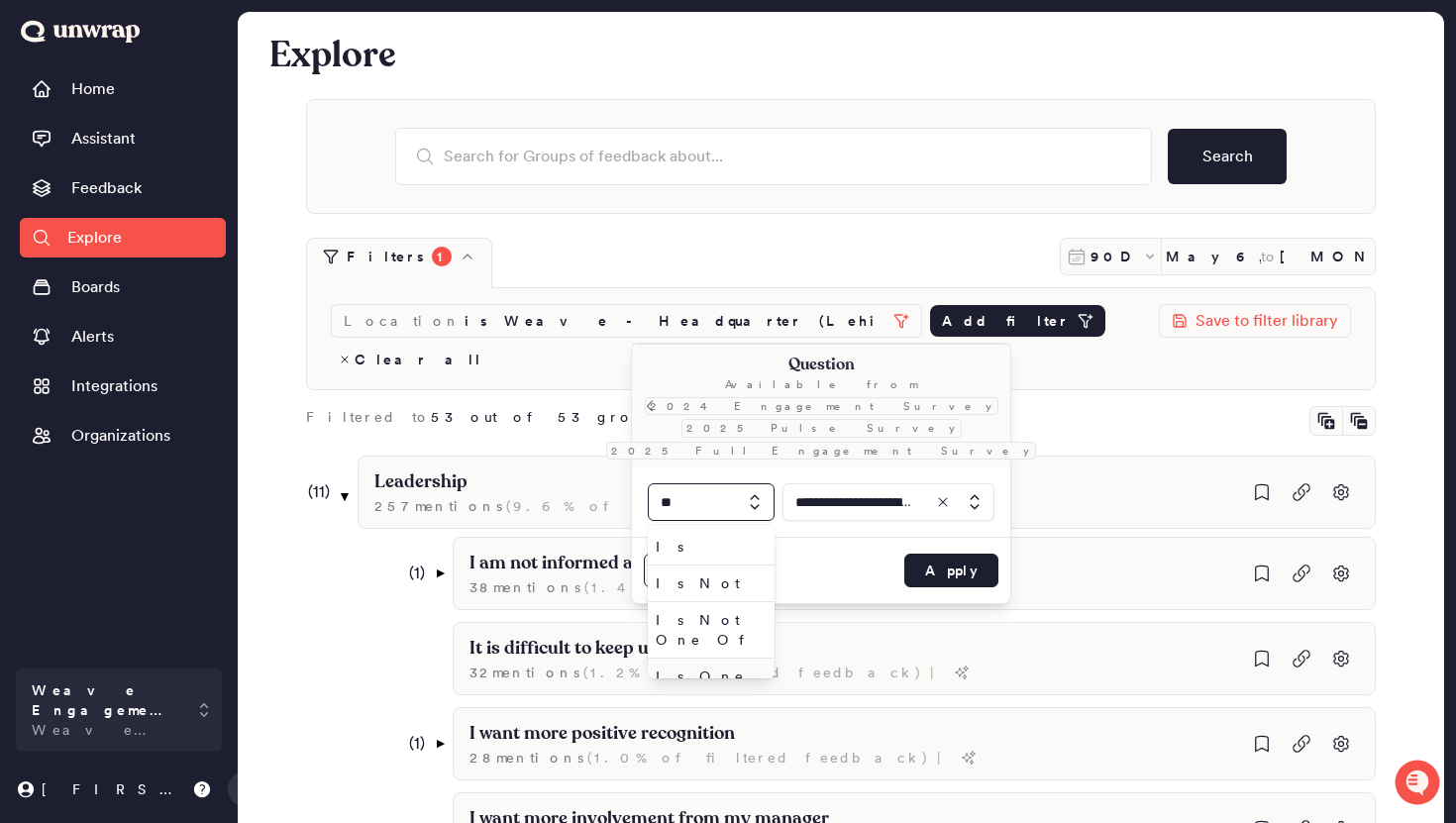 type 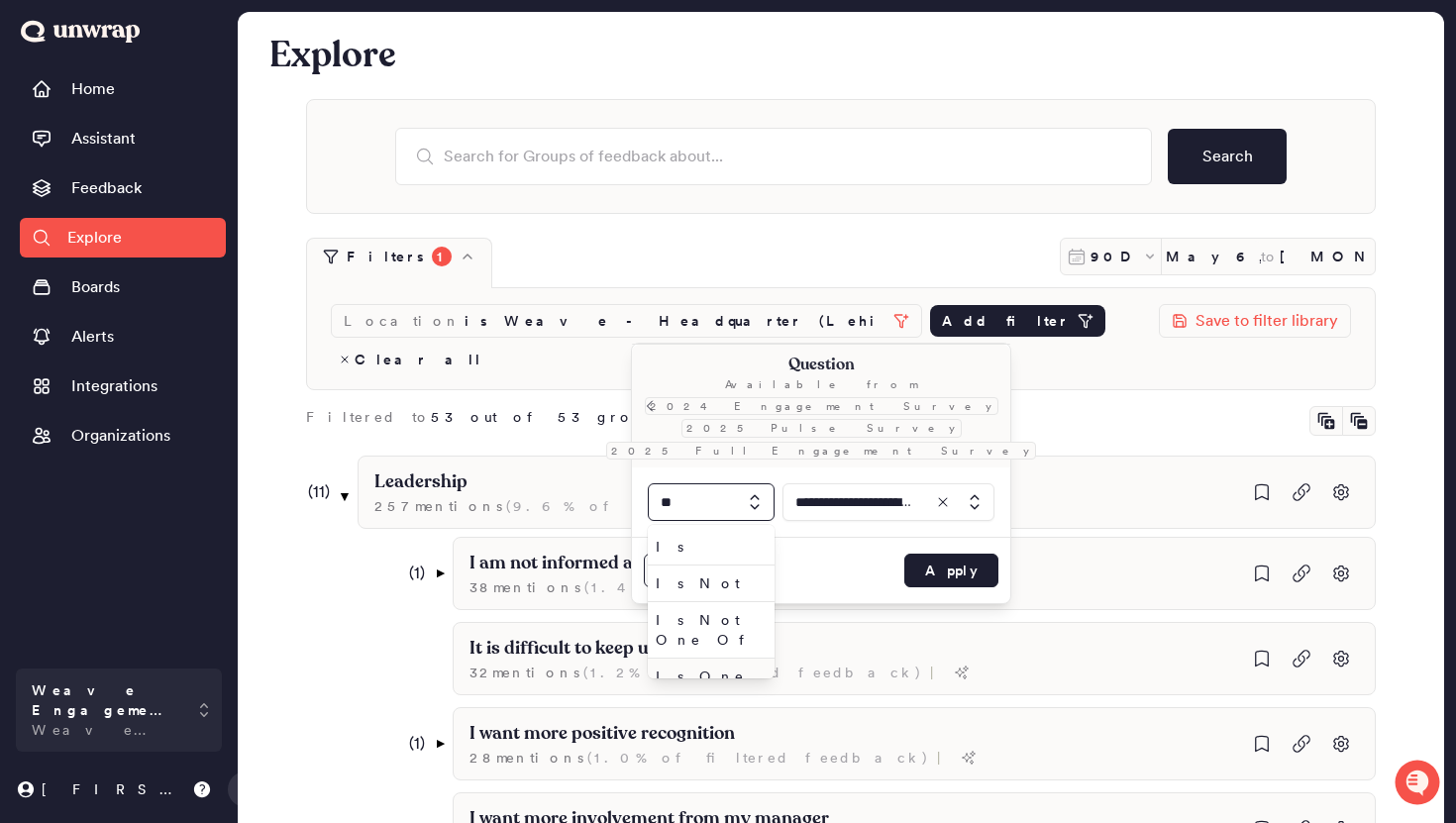 type 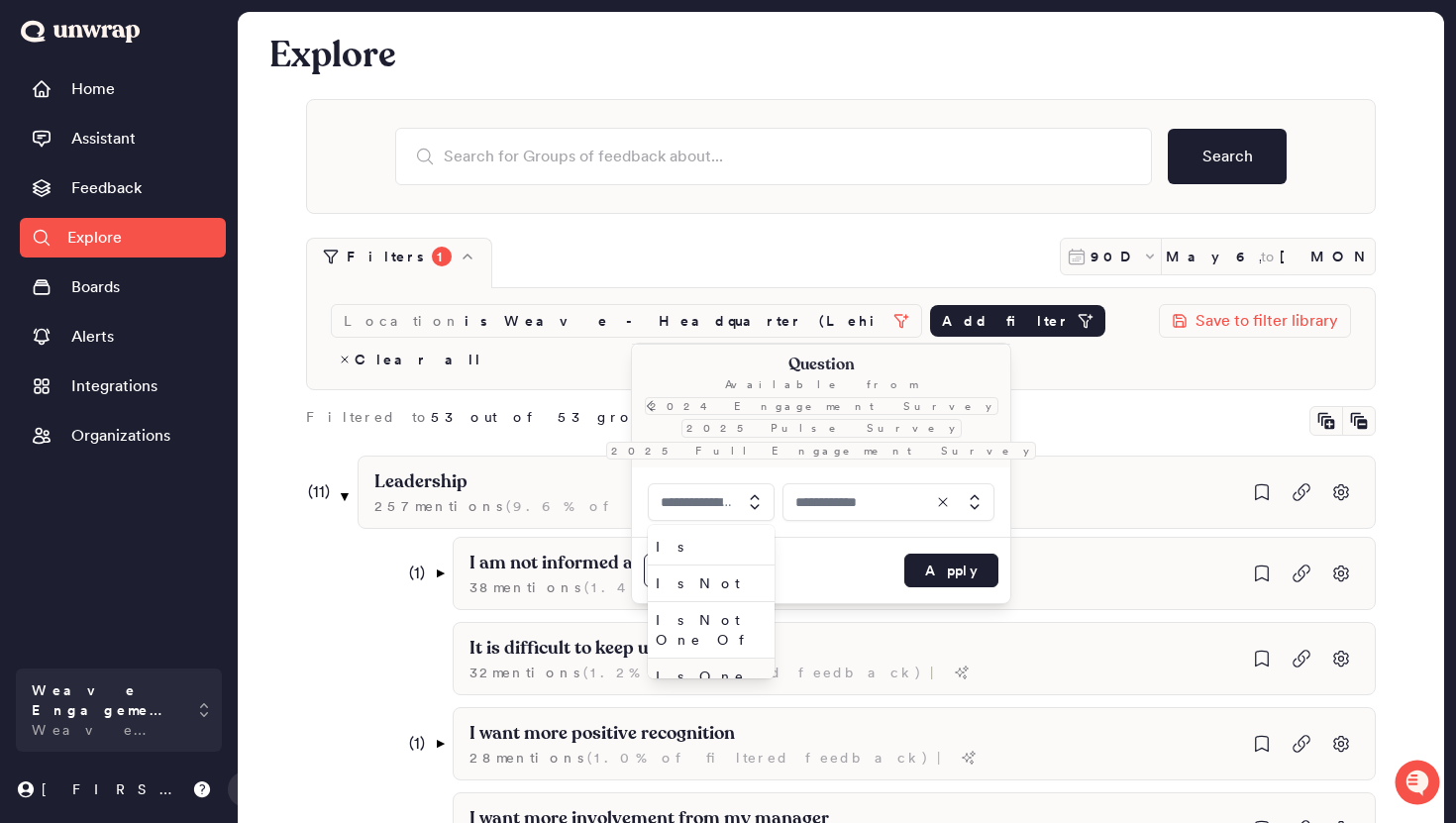 type on "*********" 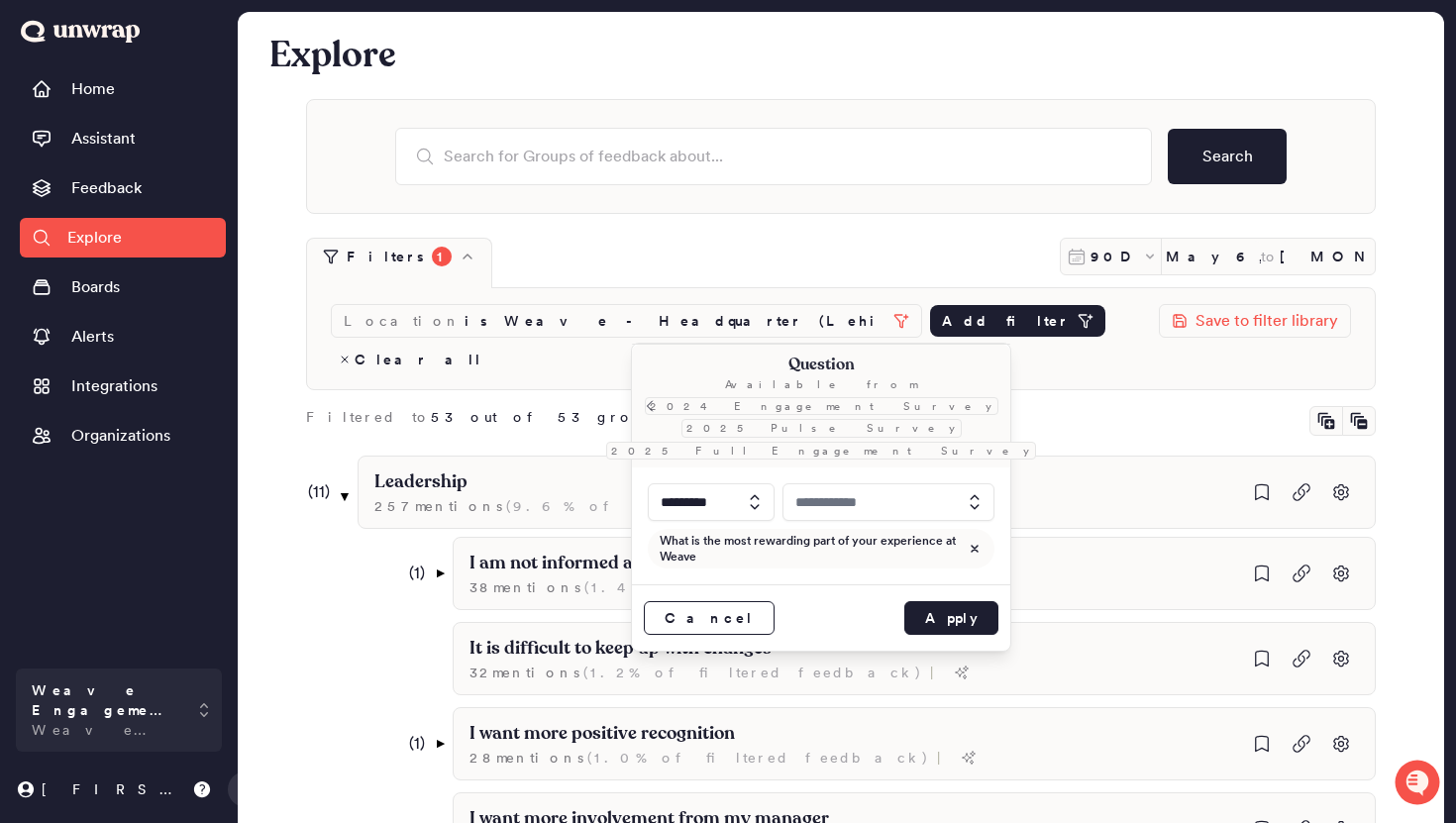 click at bounding box center [888, 502] 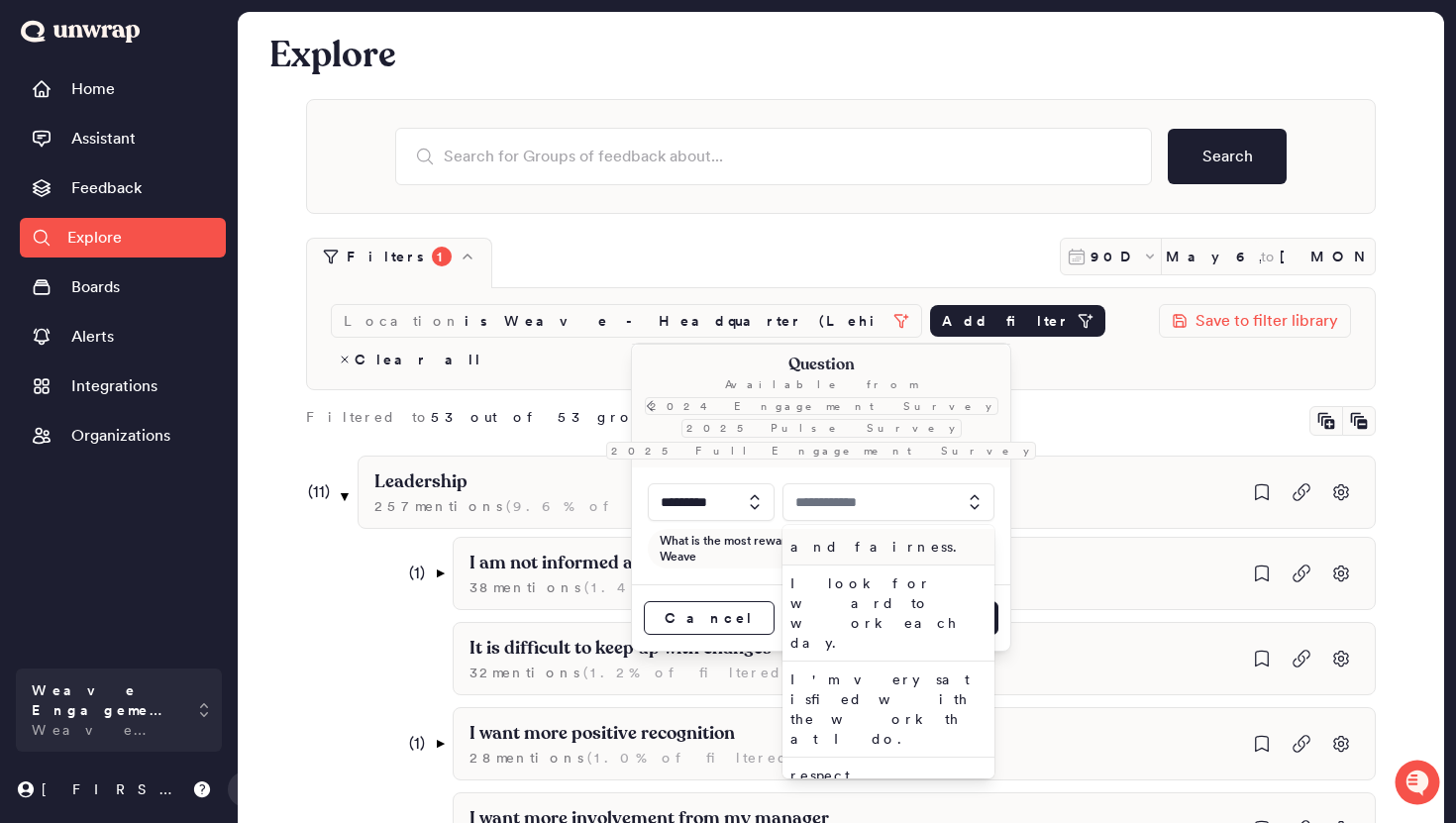 click at bounding box center (888, 502) 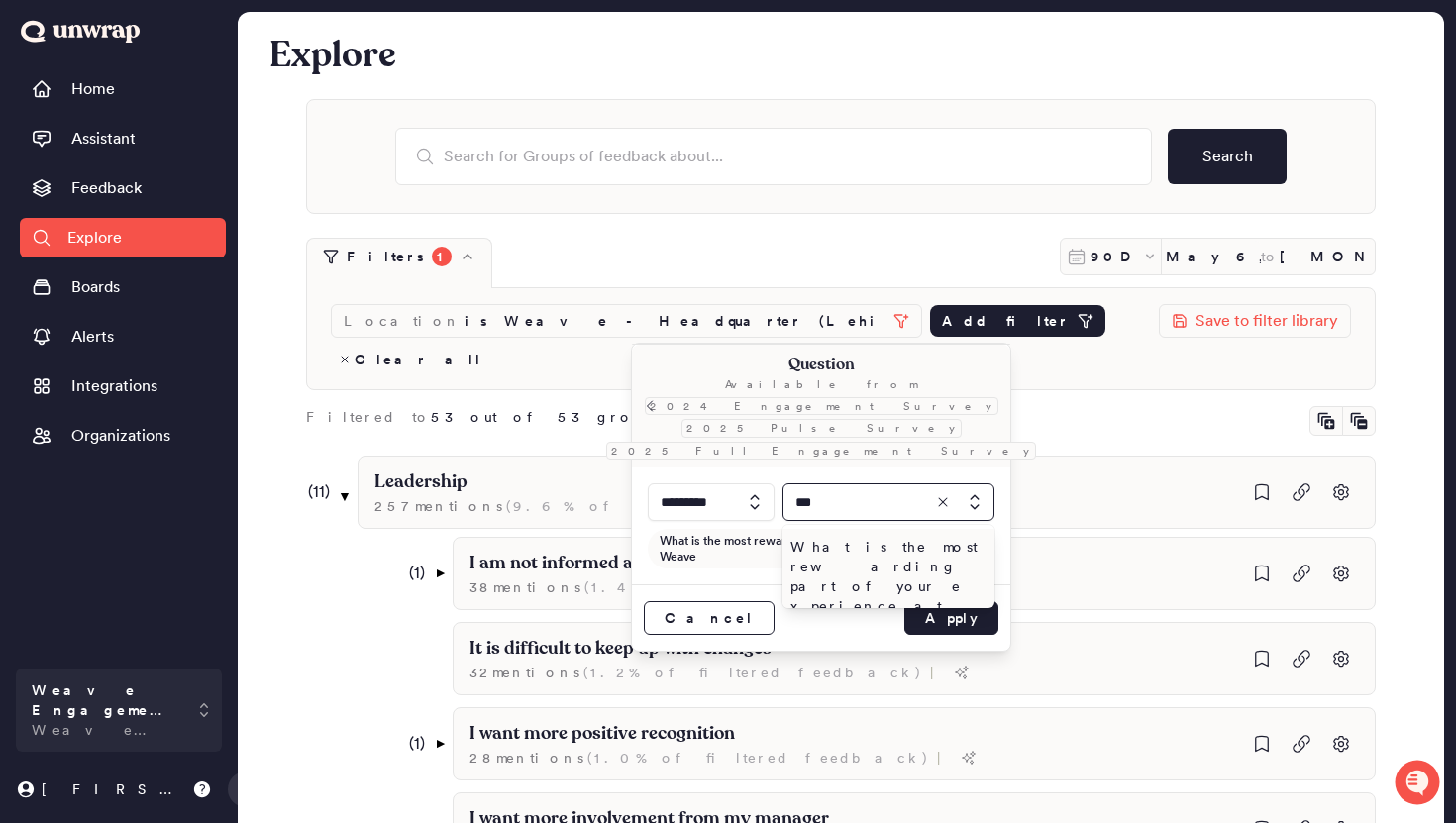 type on "***" 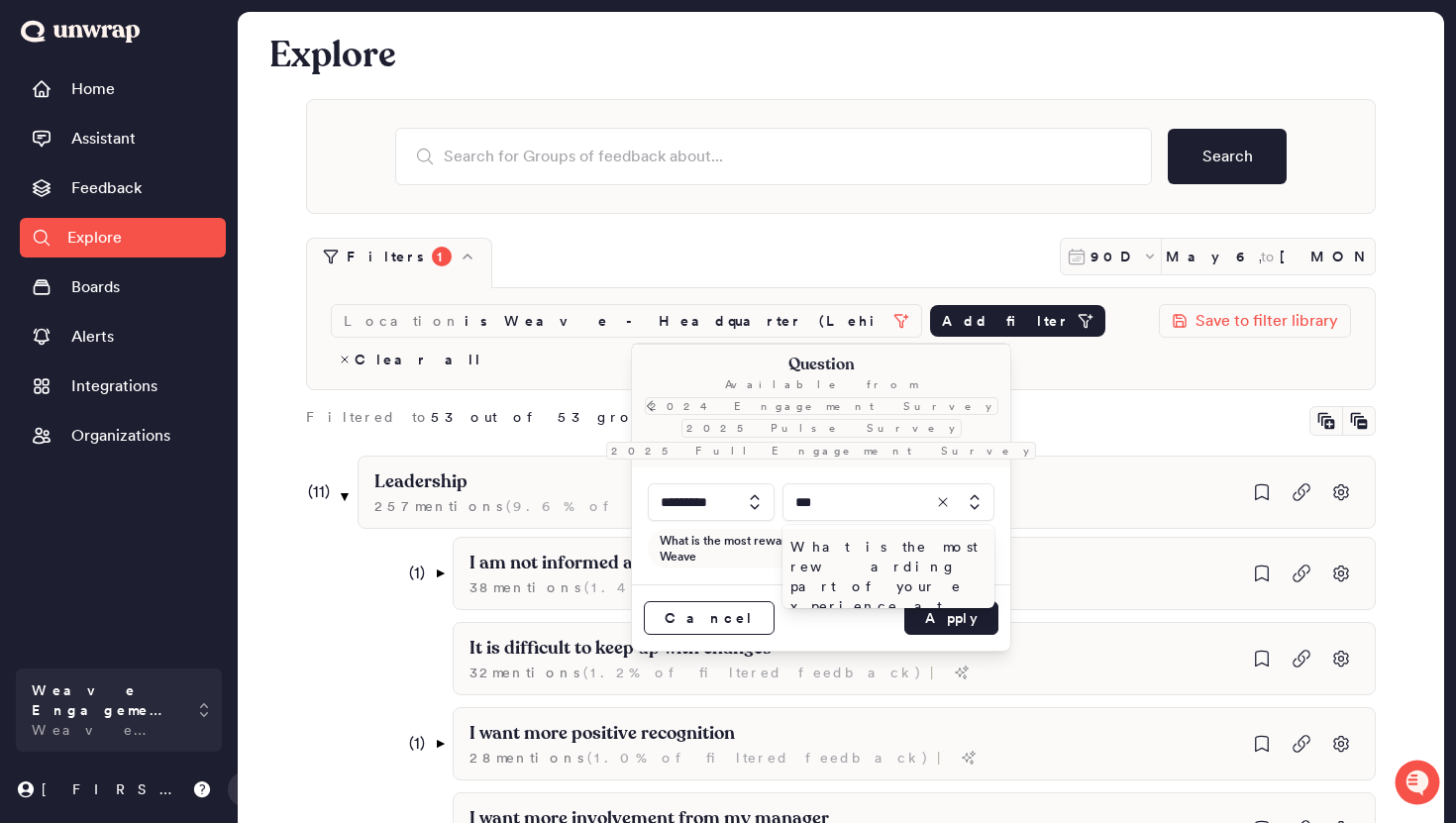 click on "What is the most rewarding part of your experience at Weave?" at bounding box center [884, 586] 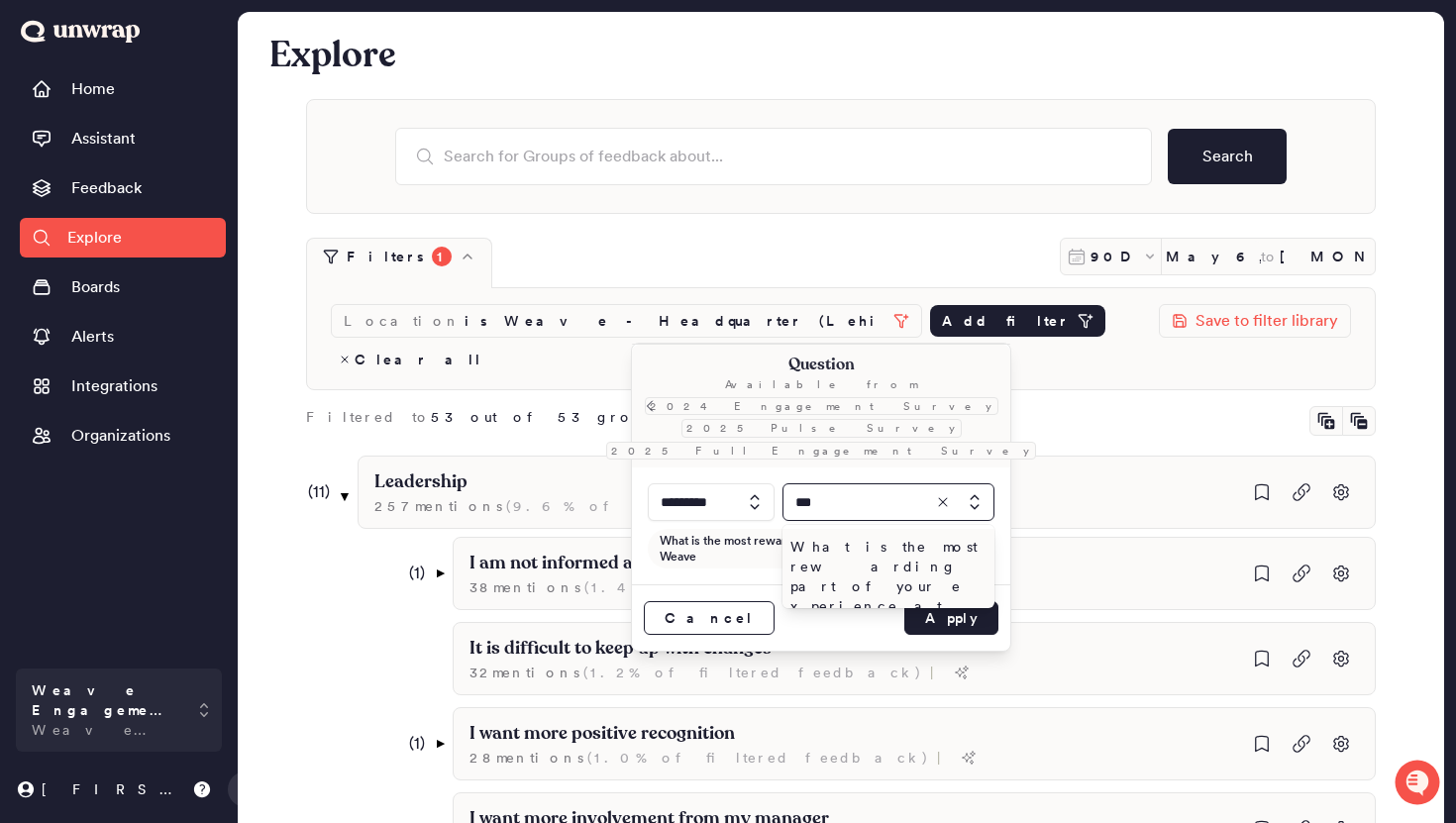 type 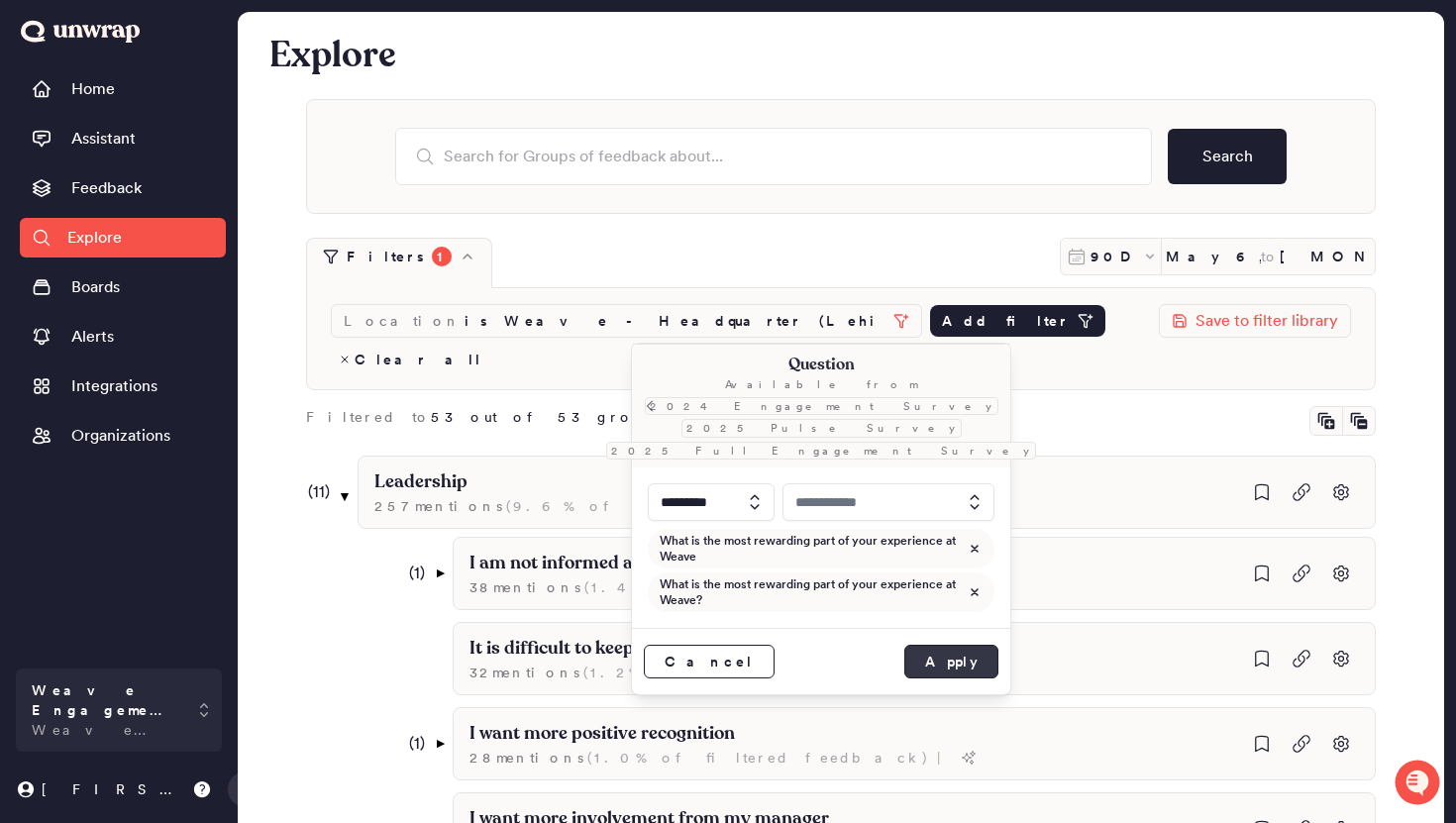 click on "Apply" at bounding box center [951, 662] 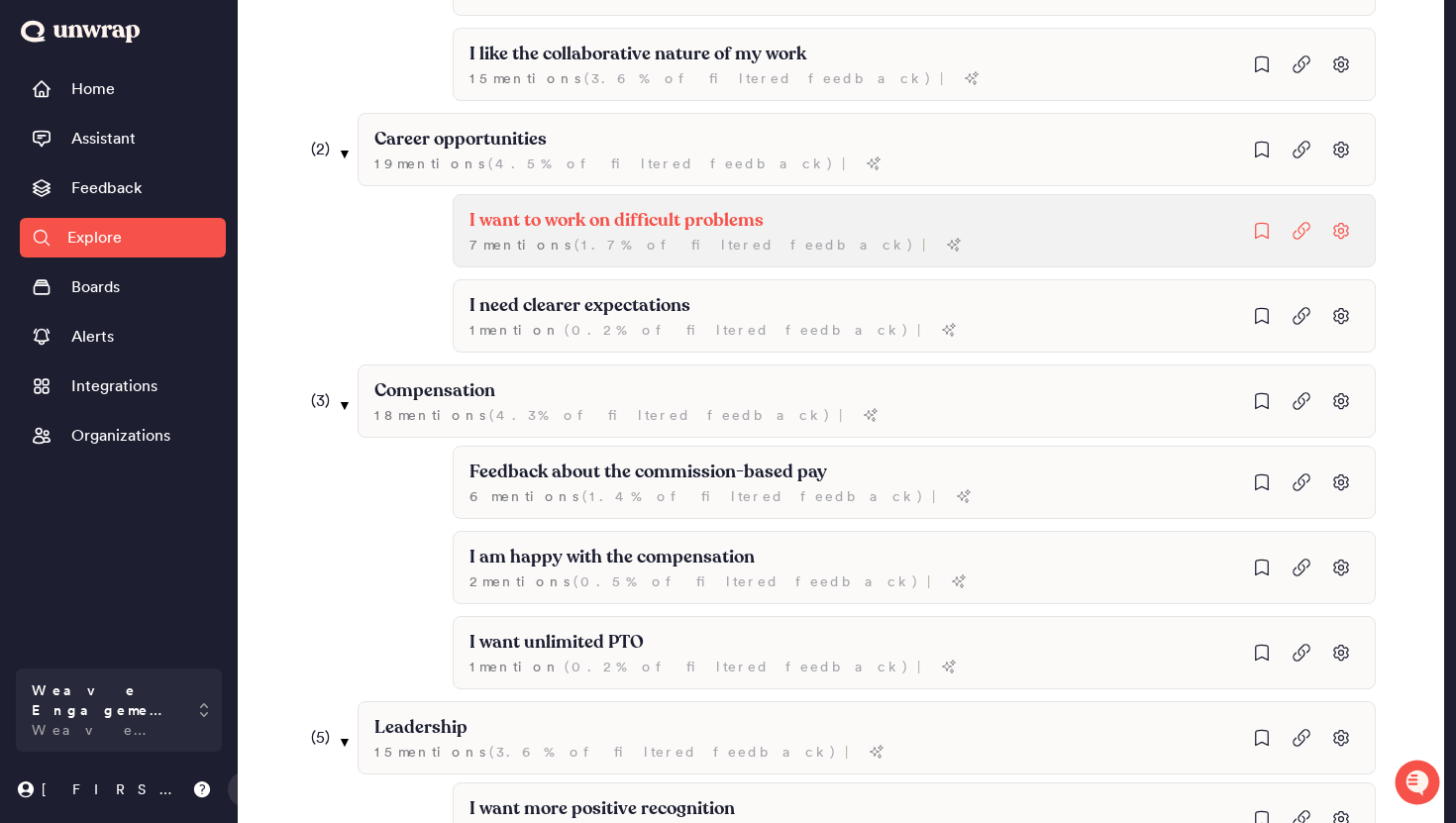 scroll, scrollTop: 645, scrollLeft: 0, axis: vertical 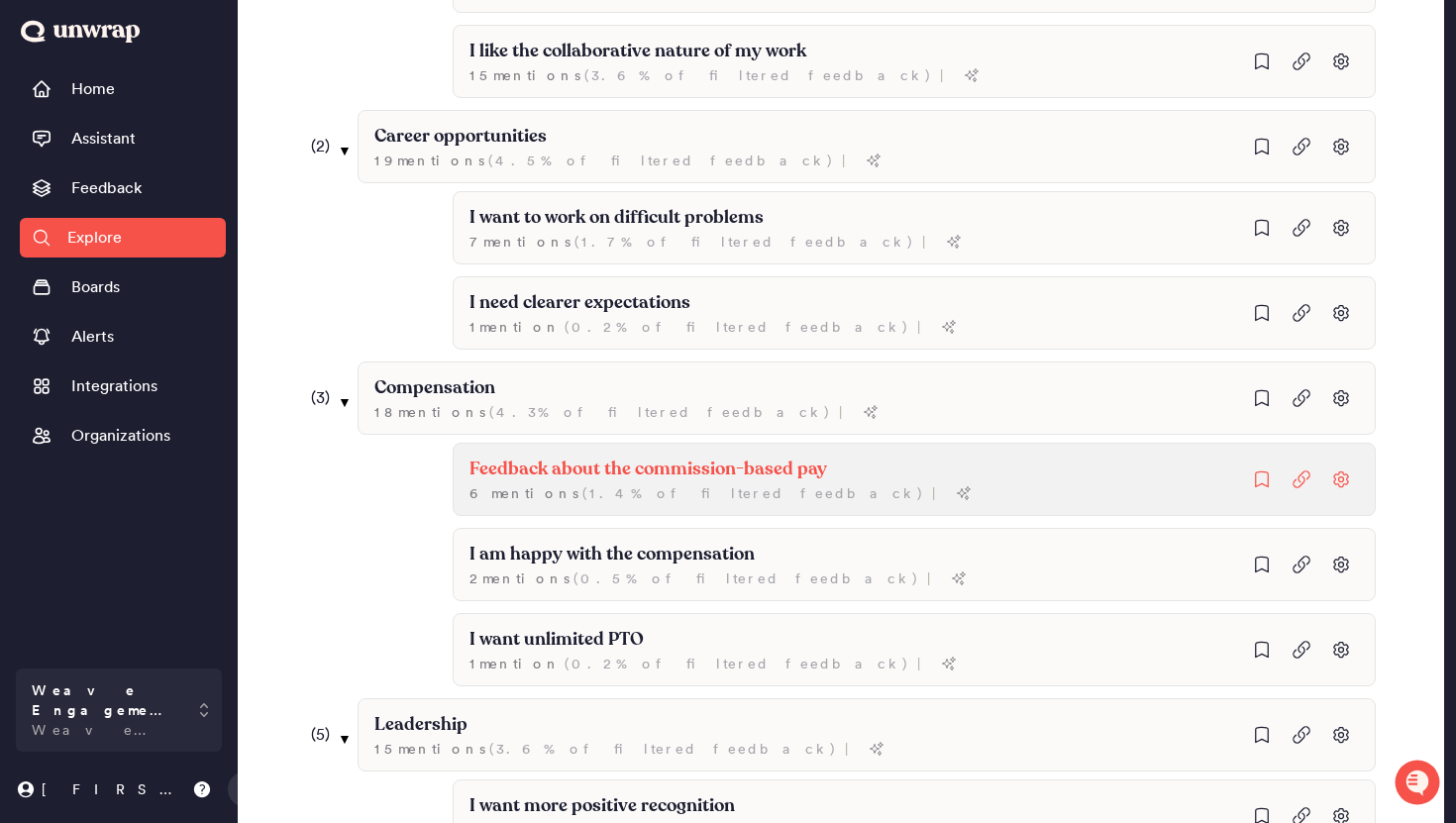 click on "Feedback about the commission-based pay" at bounding box center (553, -34) 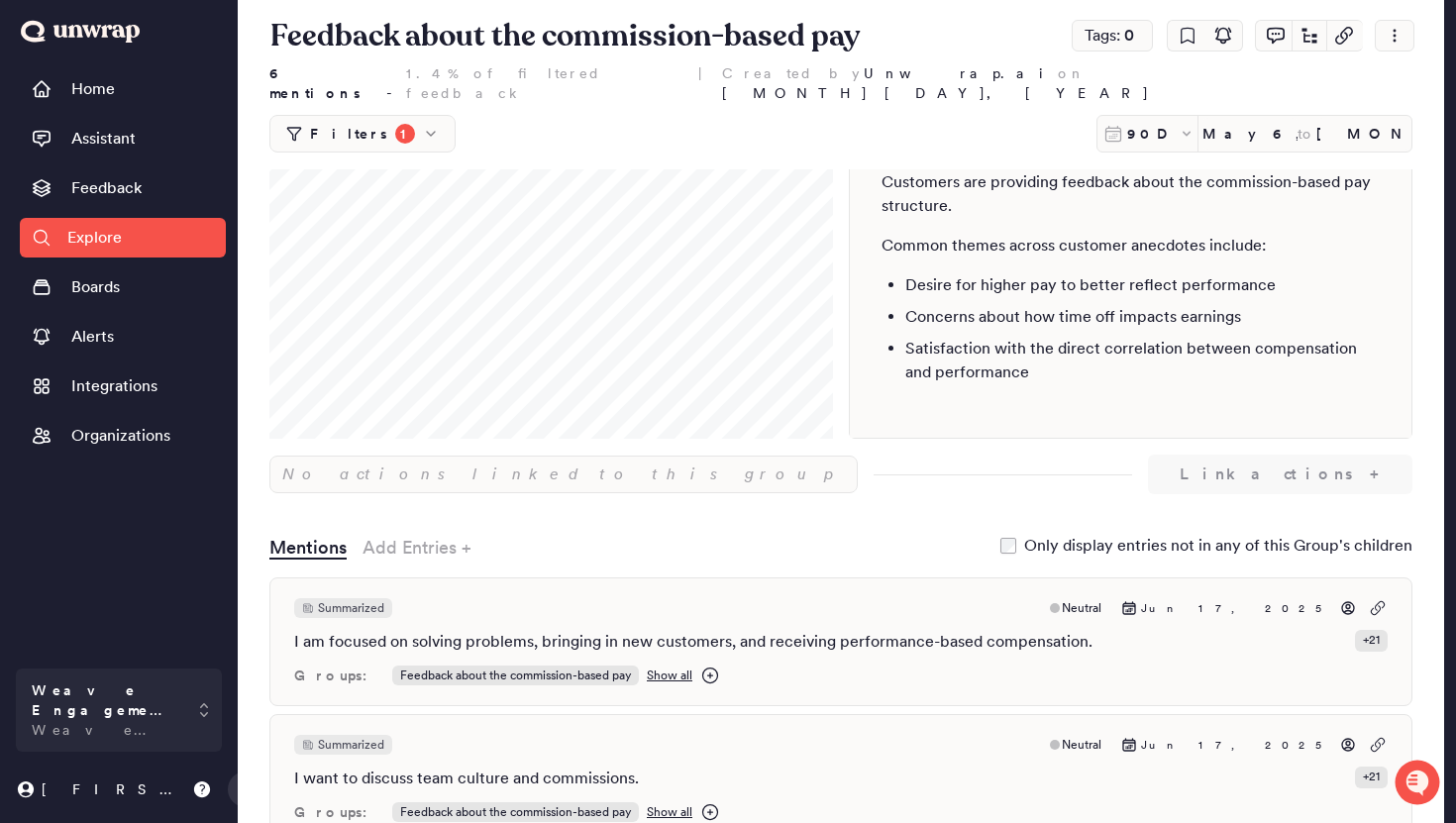 scroll, scrollTop: 0, scrollLeft: 0, axis: both 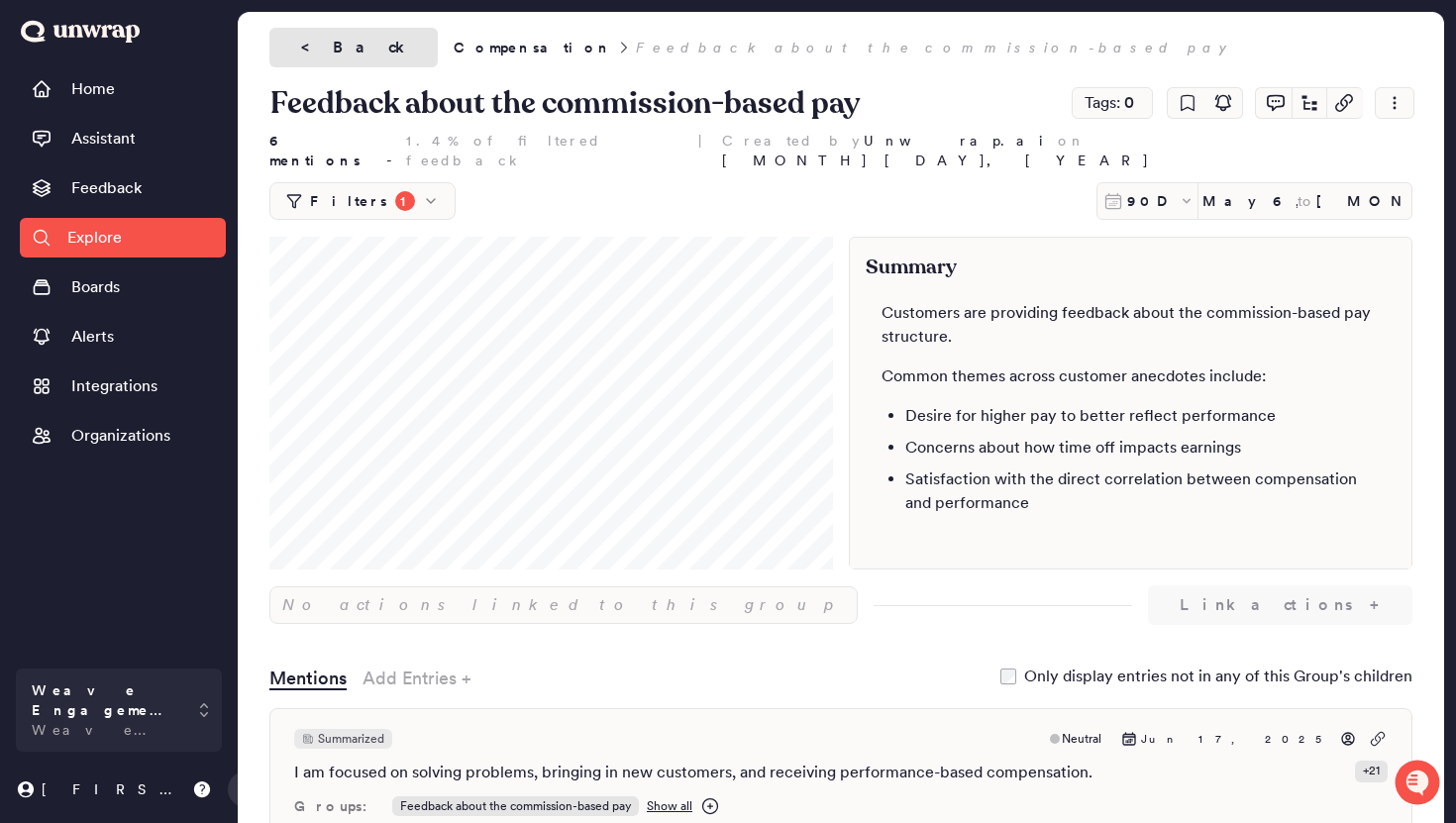 click on "< Back" at bounding box center [354, 48] 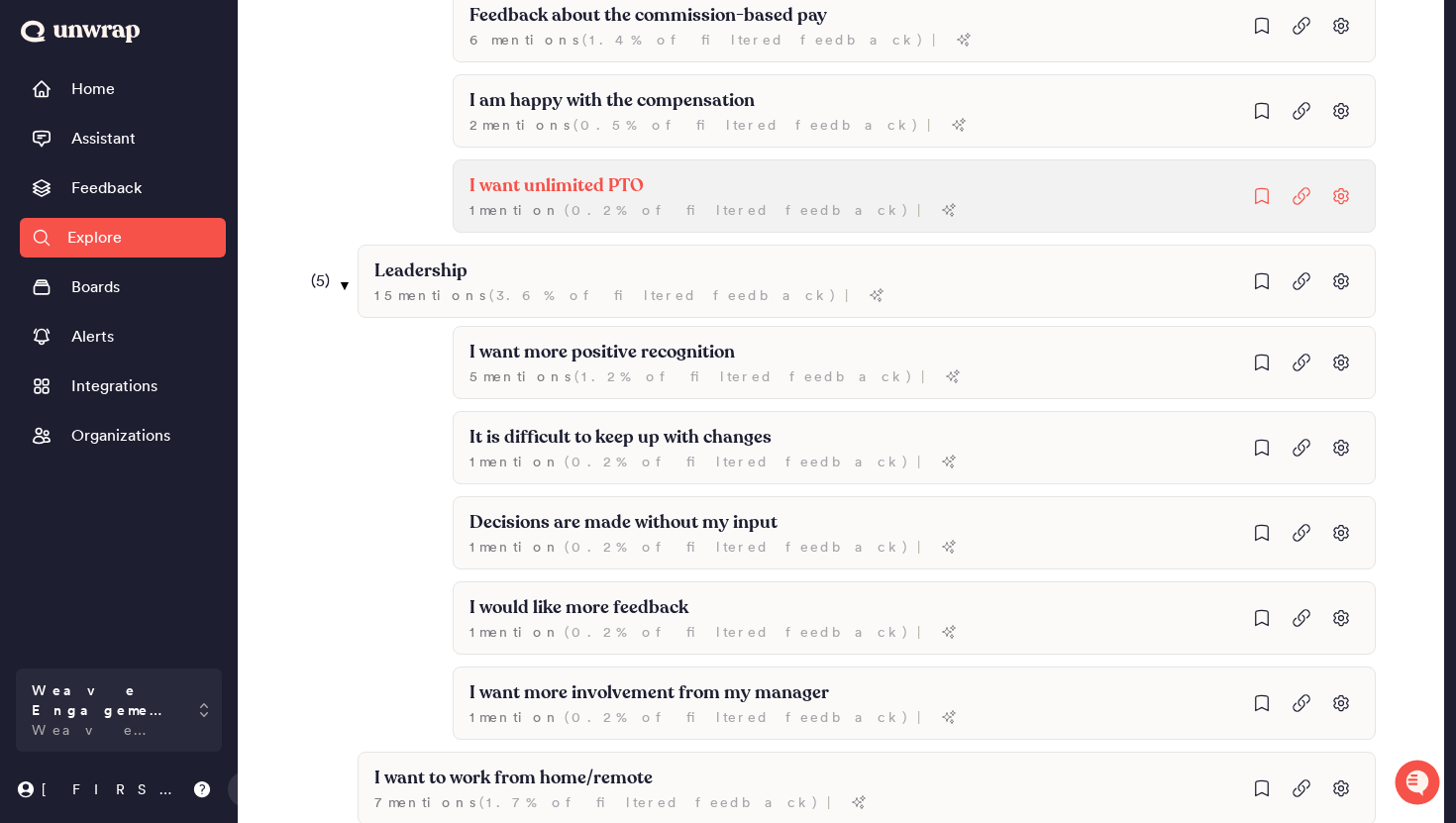 scroll, scrollTop: 1099, scrollLeft: 0, axis: vertical 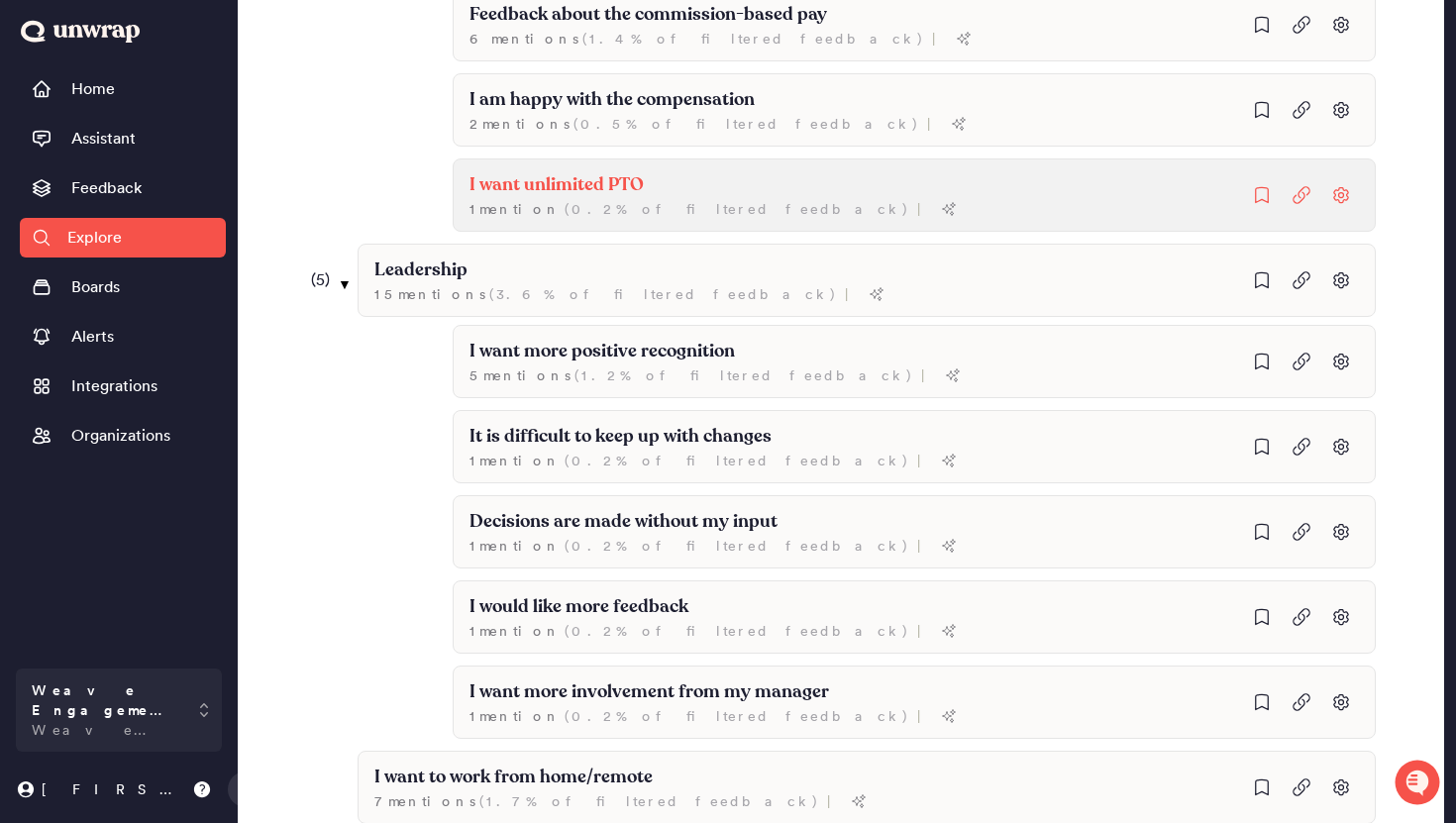 click on "I want unlimited PTO" at bounding box center (553, -488) 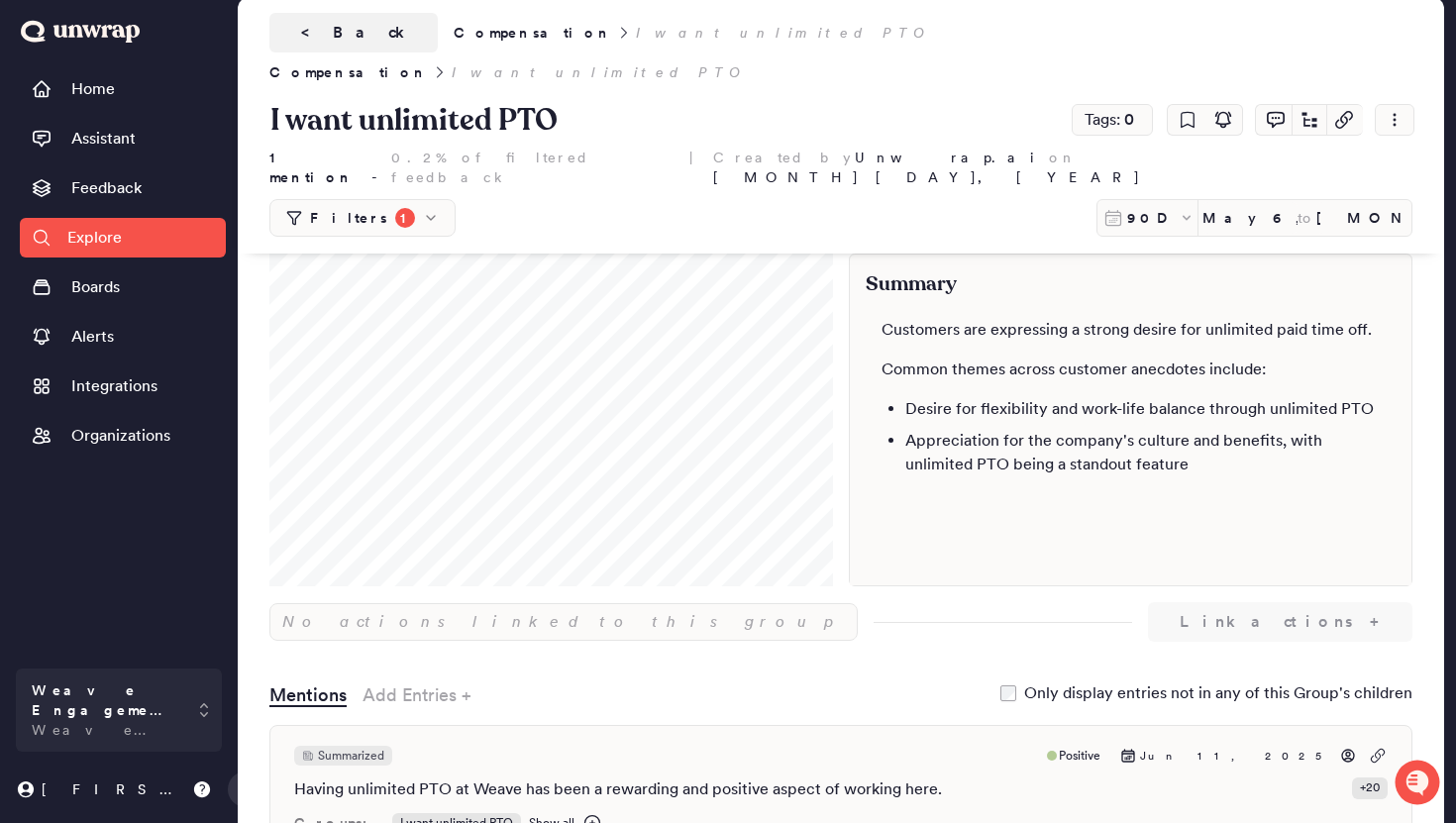 scroll, scrollTop: 0, scrollLeft: 0, axis: both 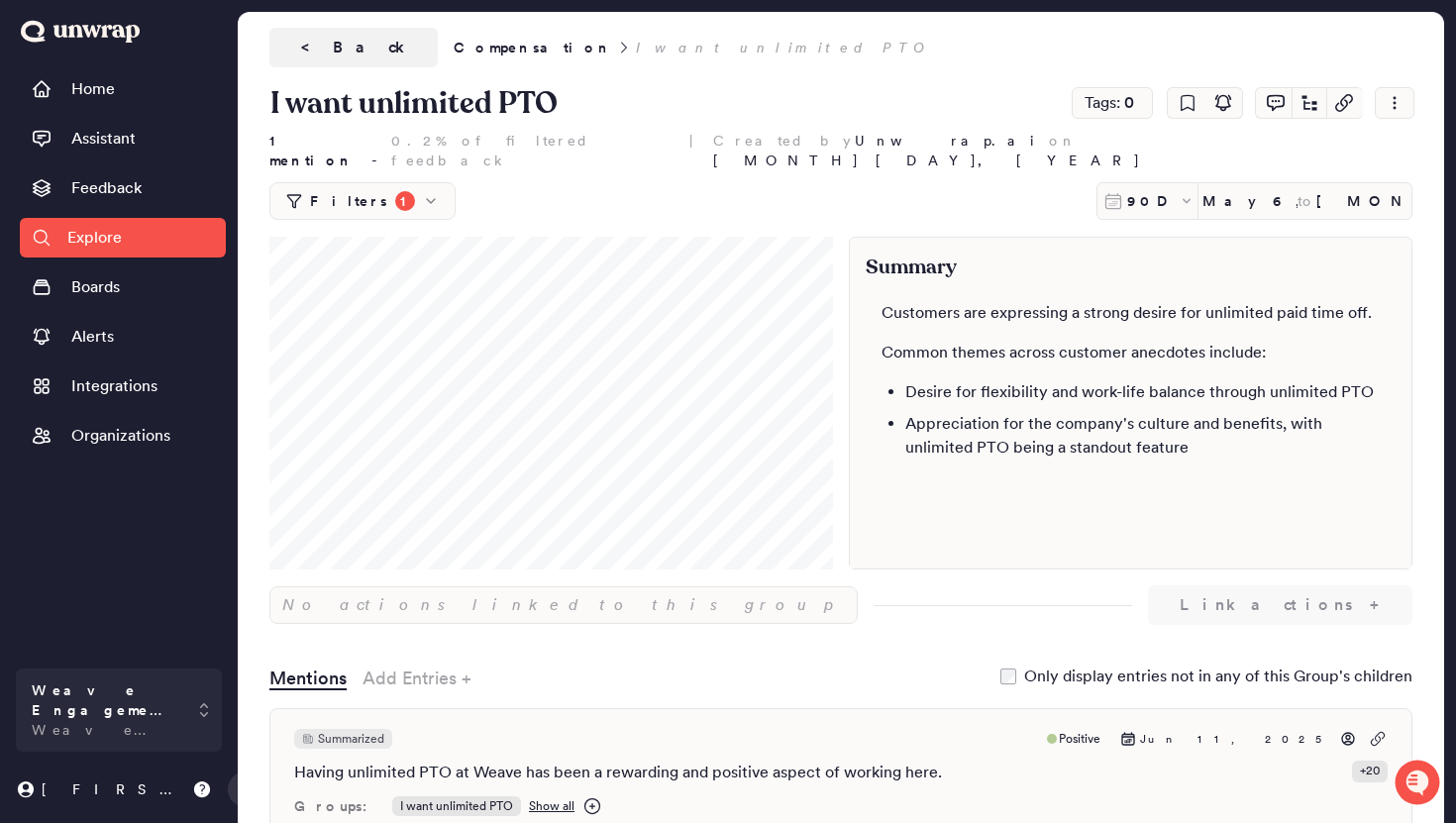 click on "Compensation I want unlimited PTO" at bounding box center [841, 63] 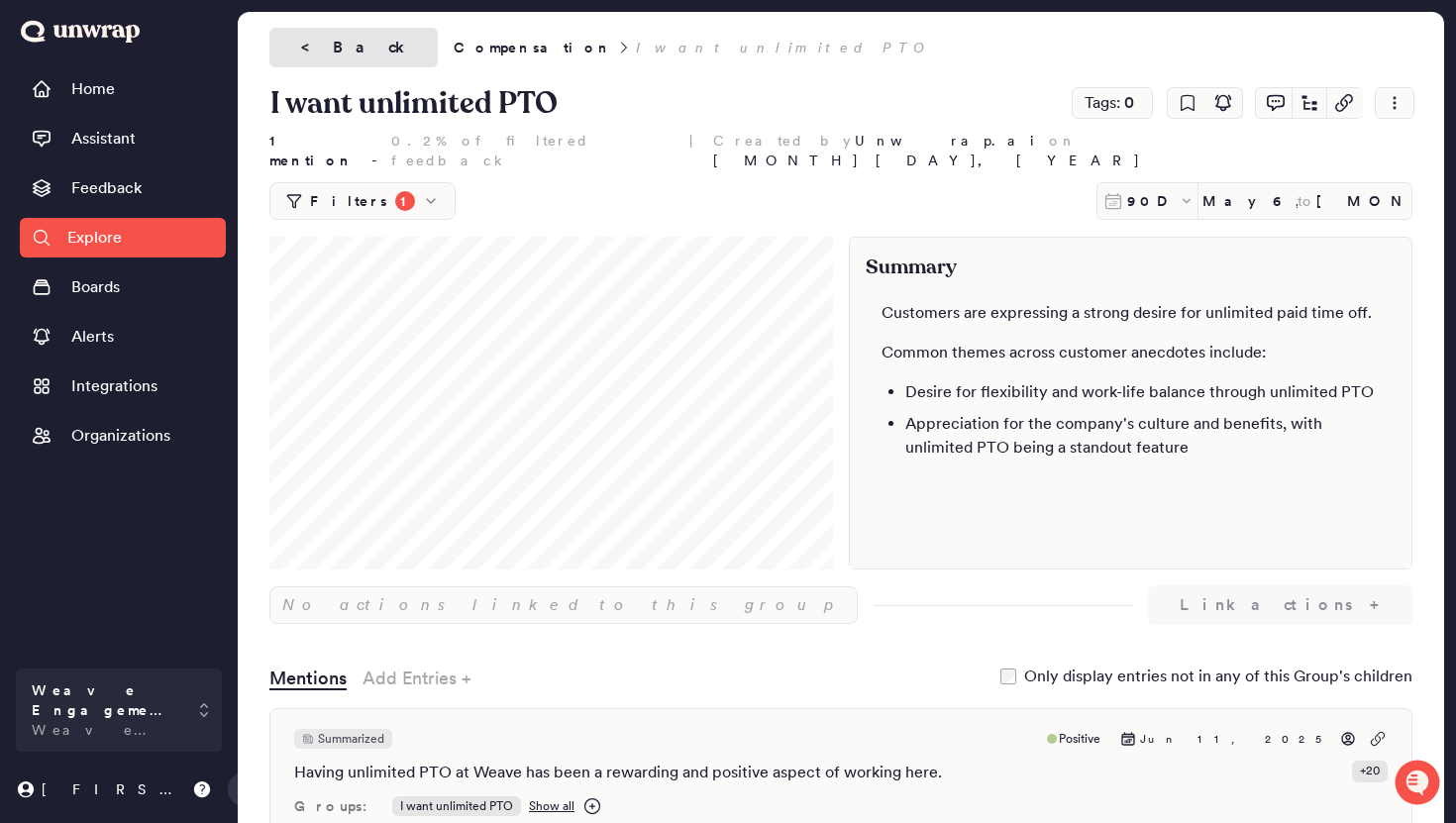 click on "< Back" at bounding box center [354, 48] 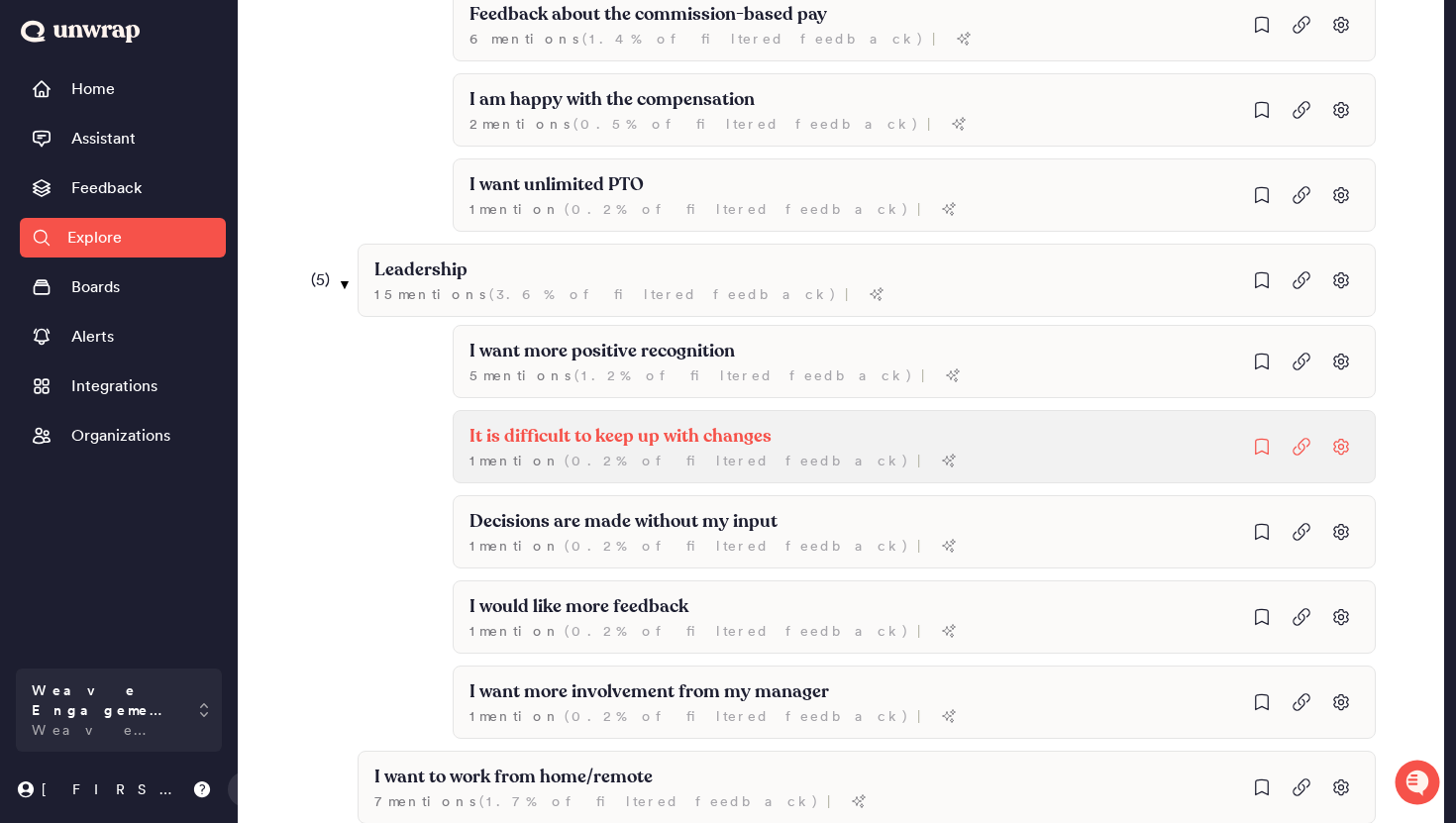 scroll, scrollTop: 1294, scrollLeft: 0, axis: vertical 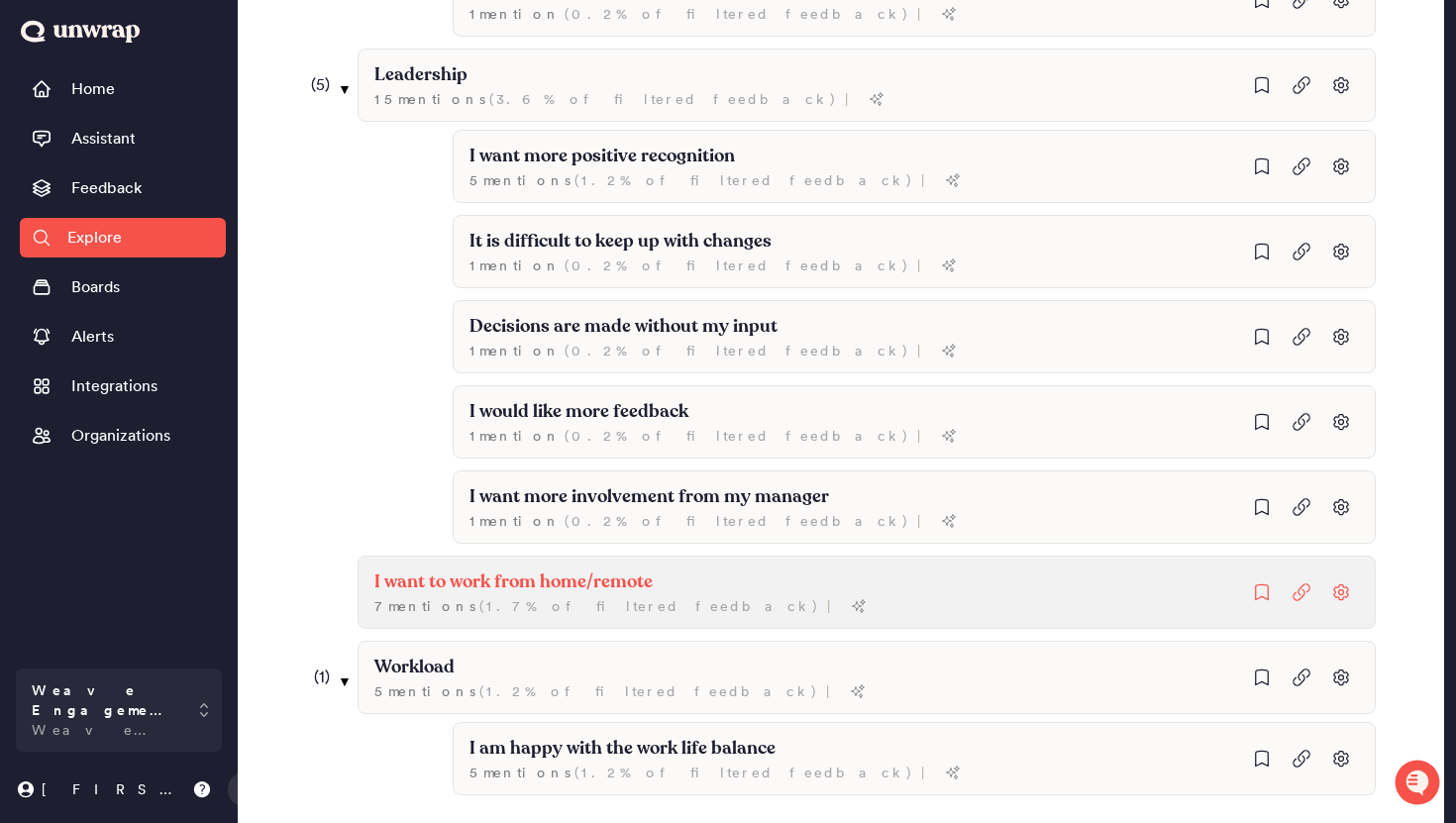 click on "I want to work from home/remote" at bounding box center (422, -765) 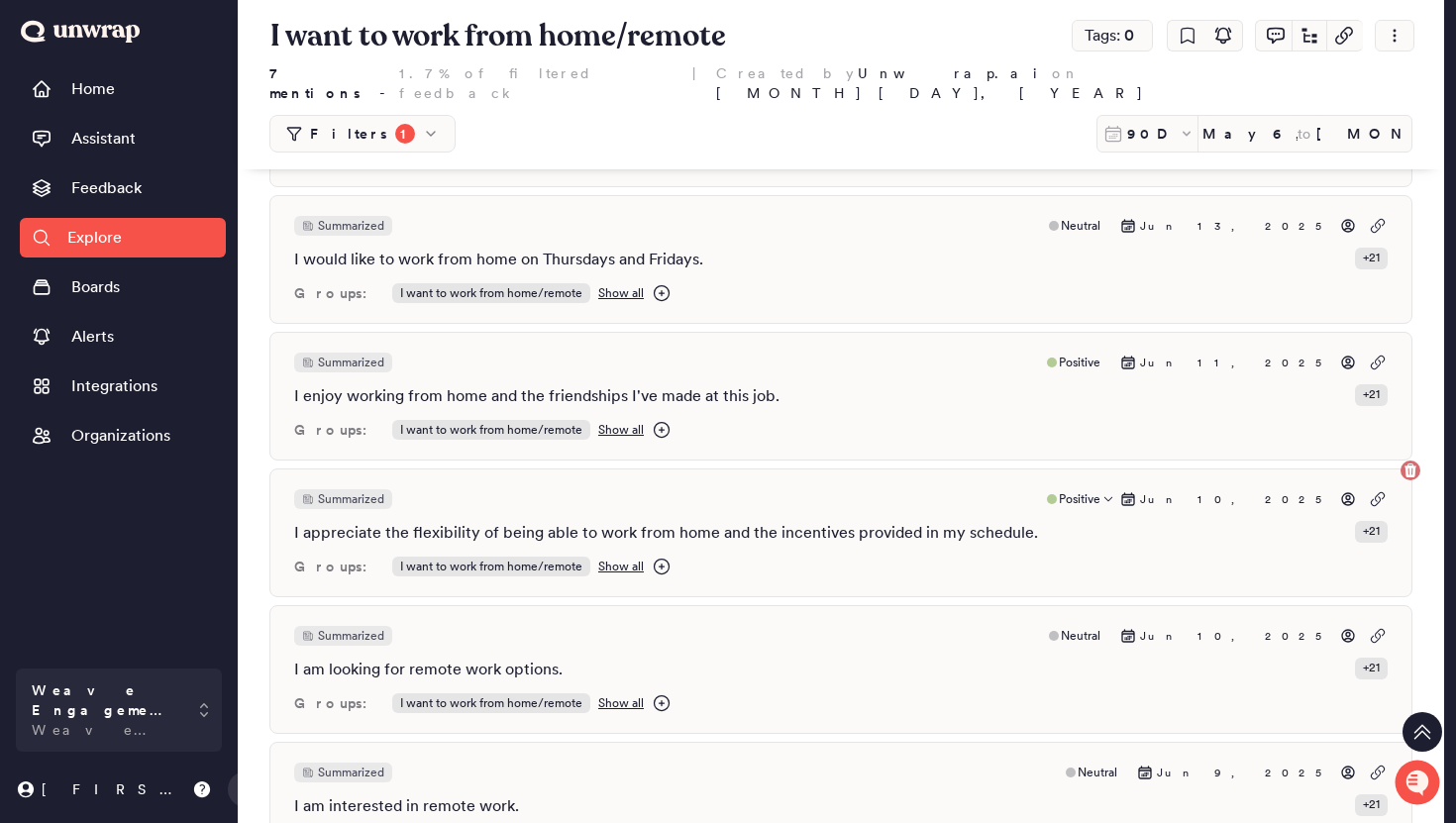 scroll, scrollTop: 858, scrollLeft: 0, axis: vertical 